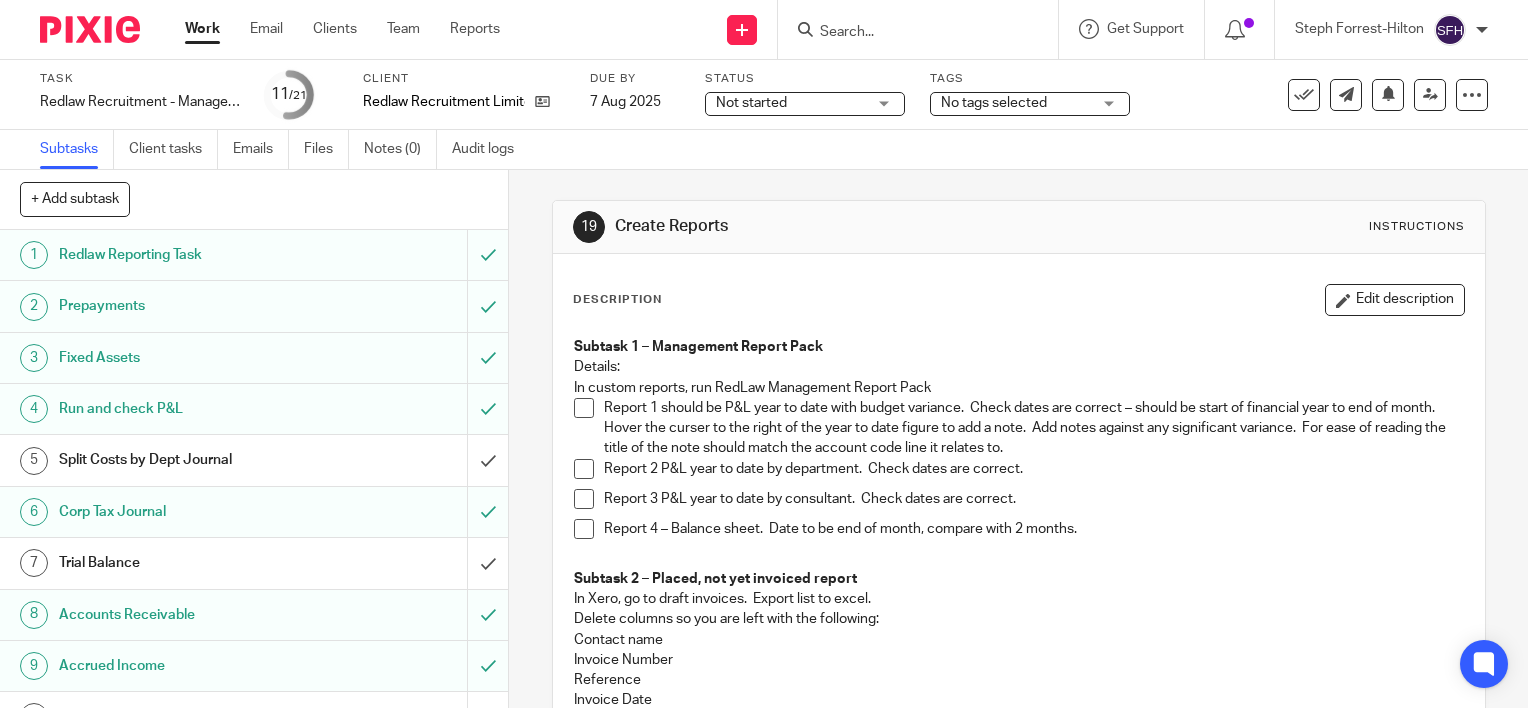 scroll, scrollTop: 0, scrollLeft: 0, axis: both 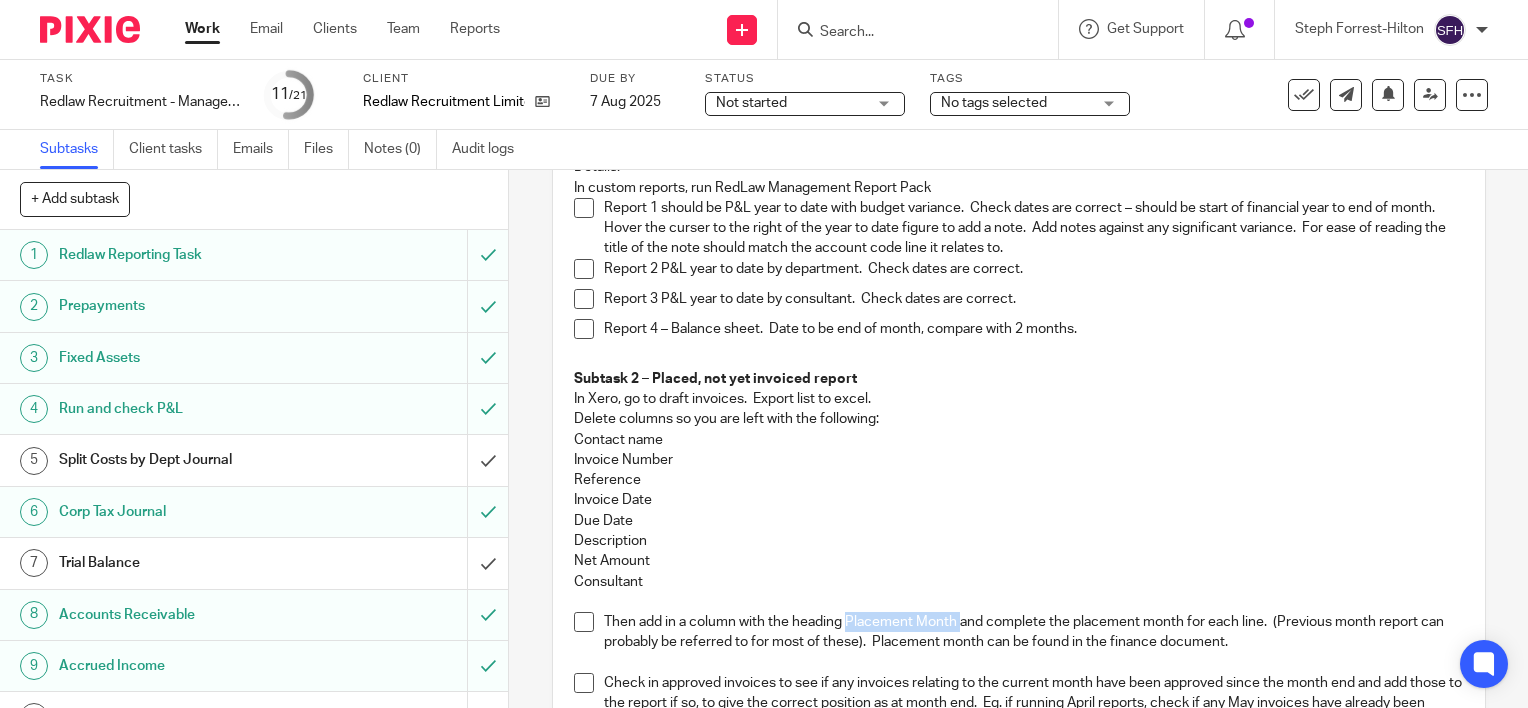 click on "Work" at bounding box center [202, 29] 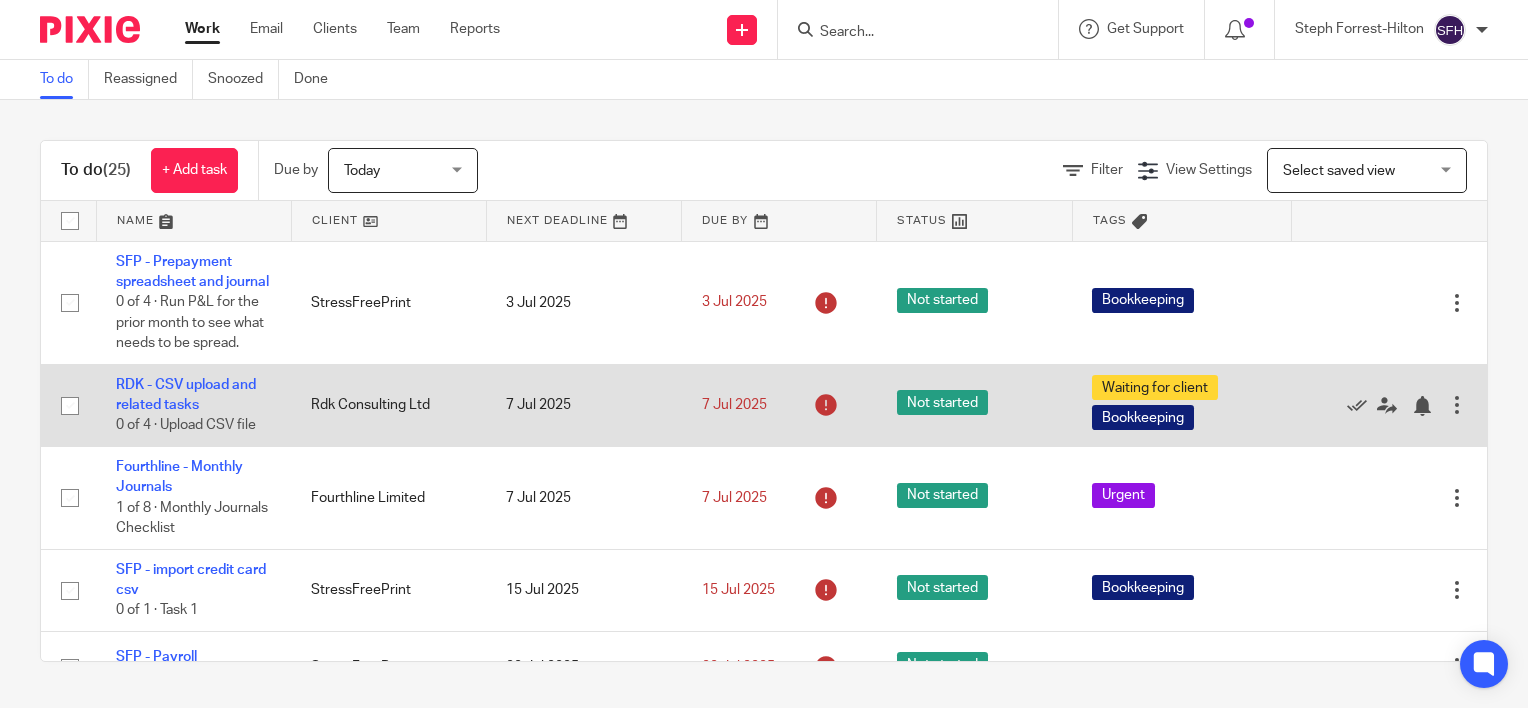 scroll, scrollTop: 0, scrollLeft: 0, axis: both 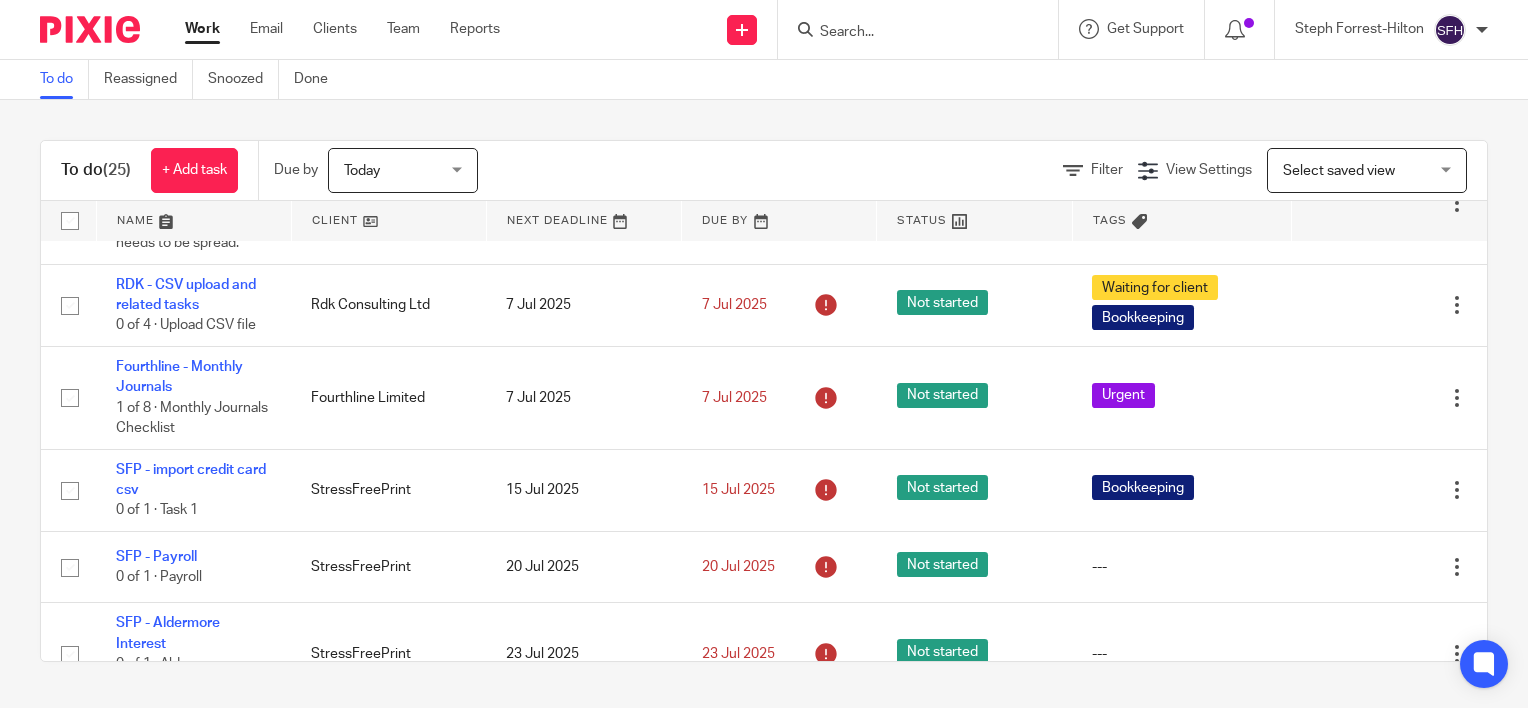 click at bounding box center [389, 221] 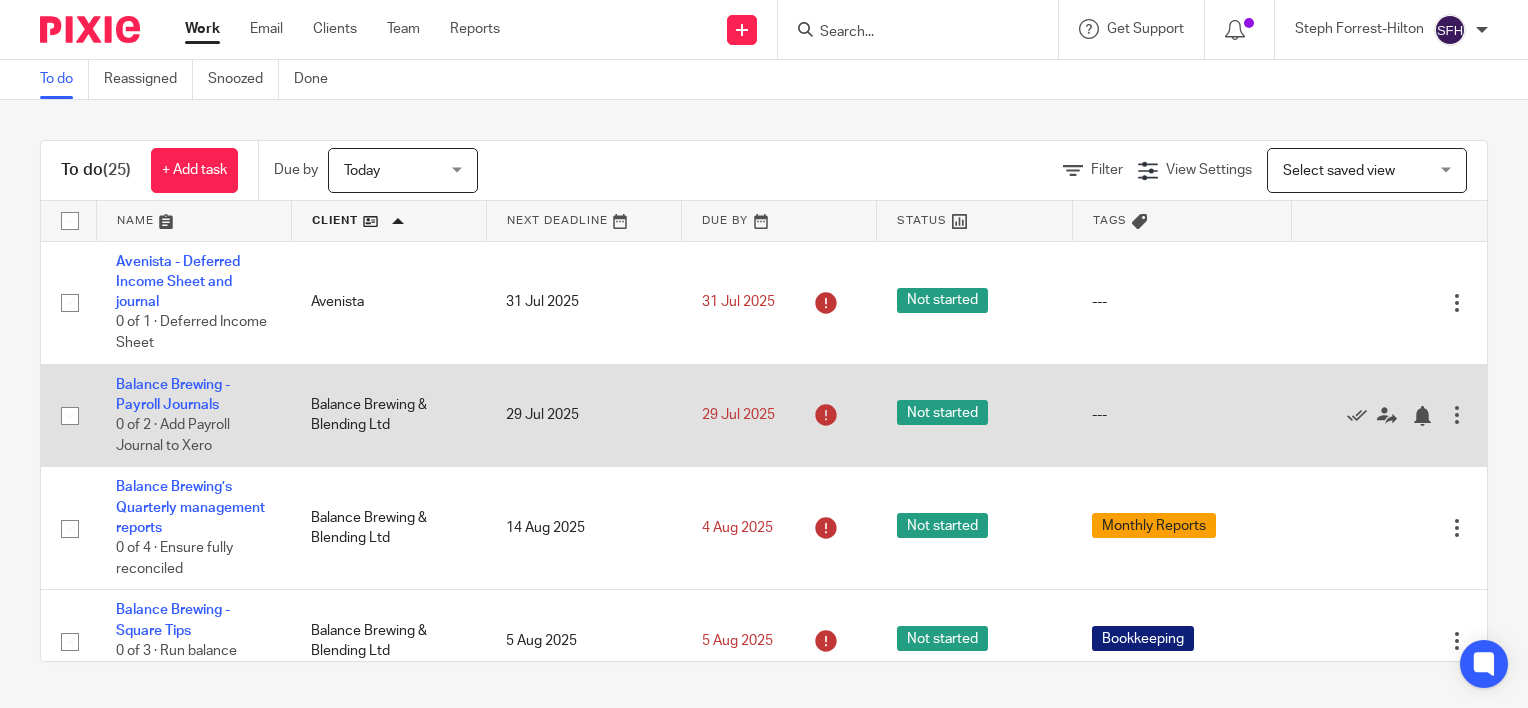scroll, scrollTop: 0, scrollLeft: 0, axis: both 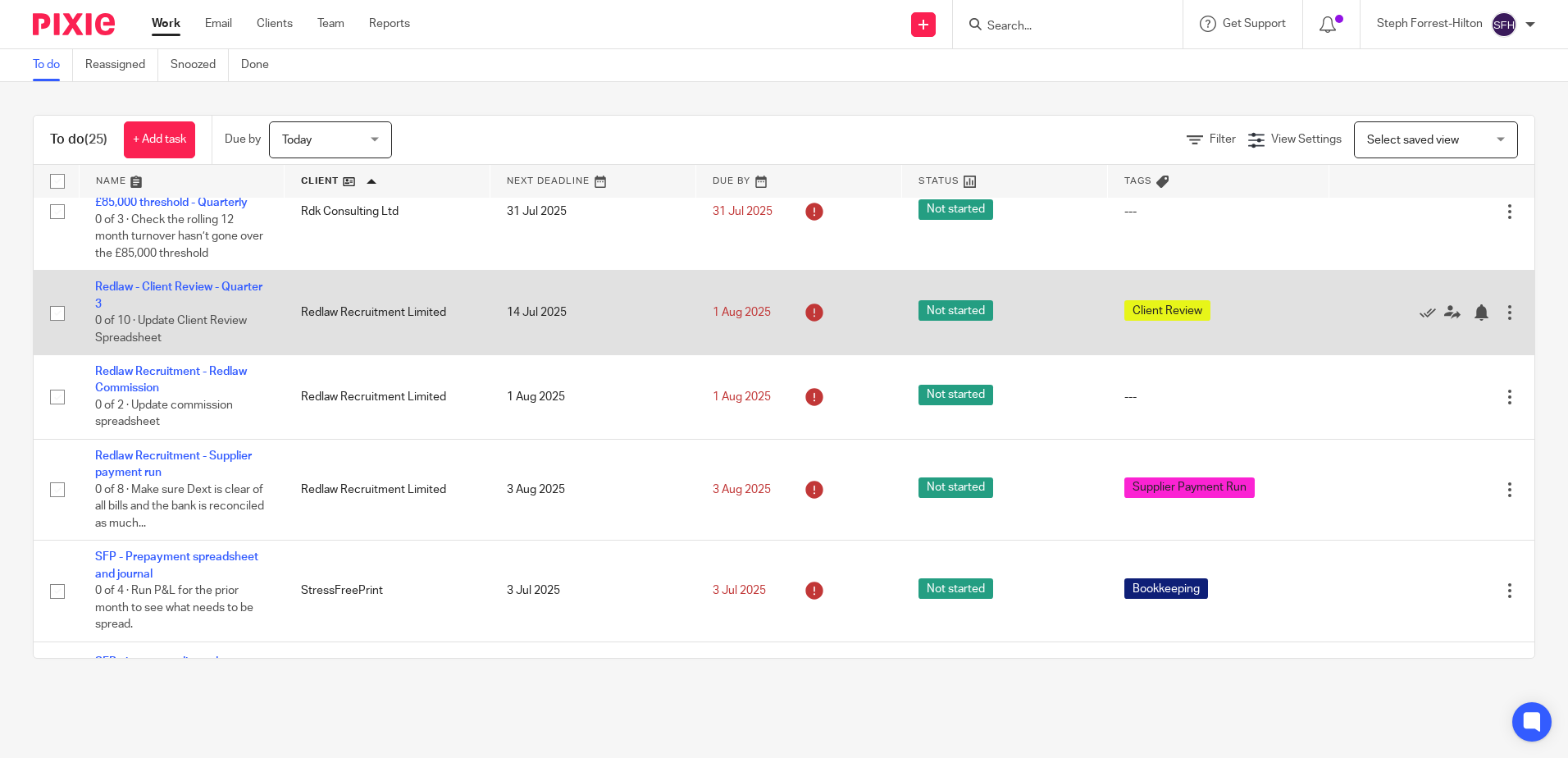 click on "Redlaw Recruitment Limited" at bounding box center (387, 313) 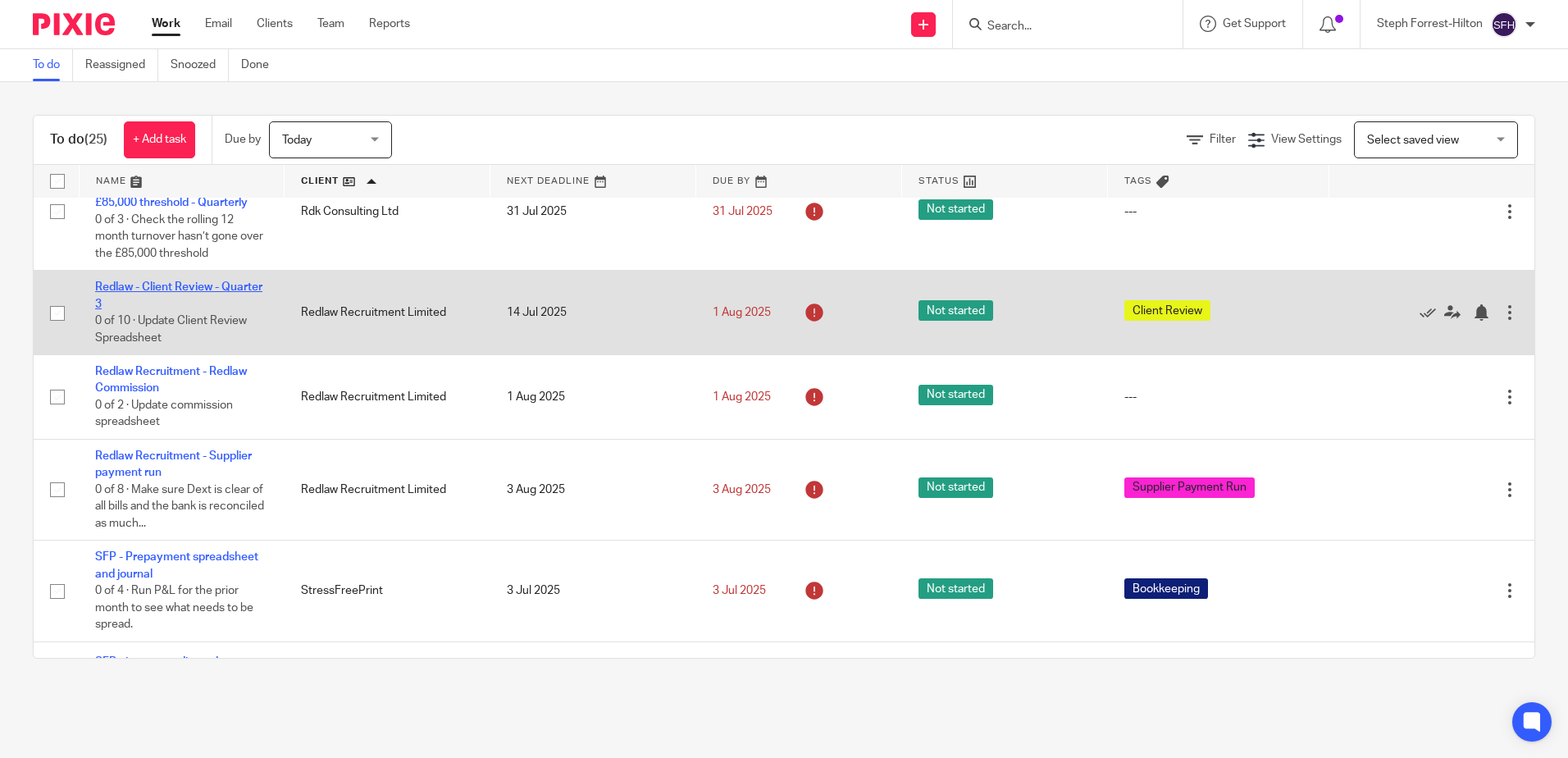 click on "Redlaw - Client Review - Quarter 3" at bounding box center (179, 295) 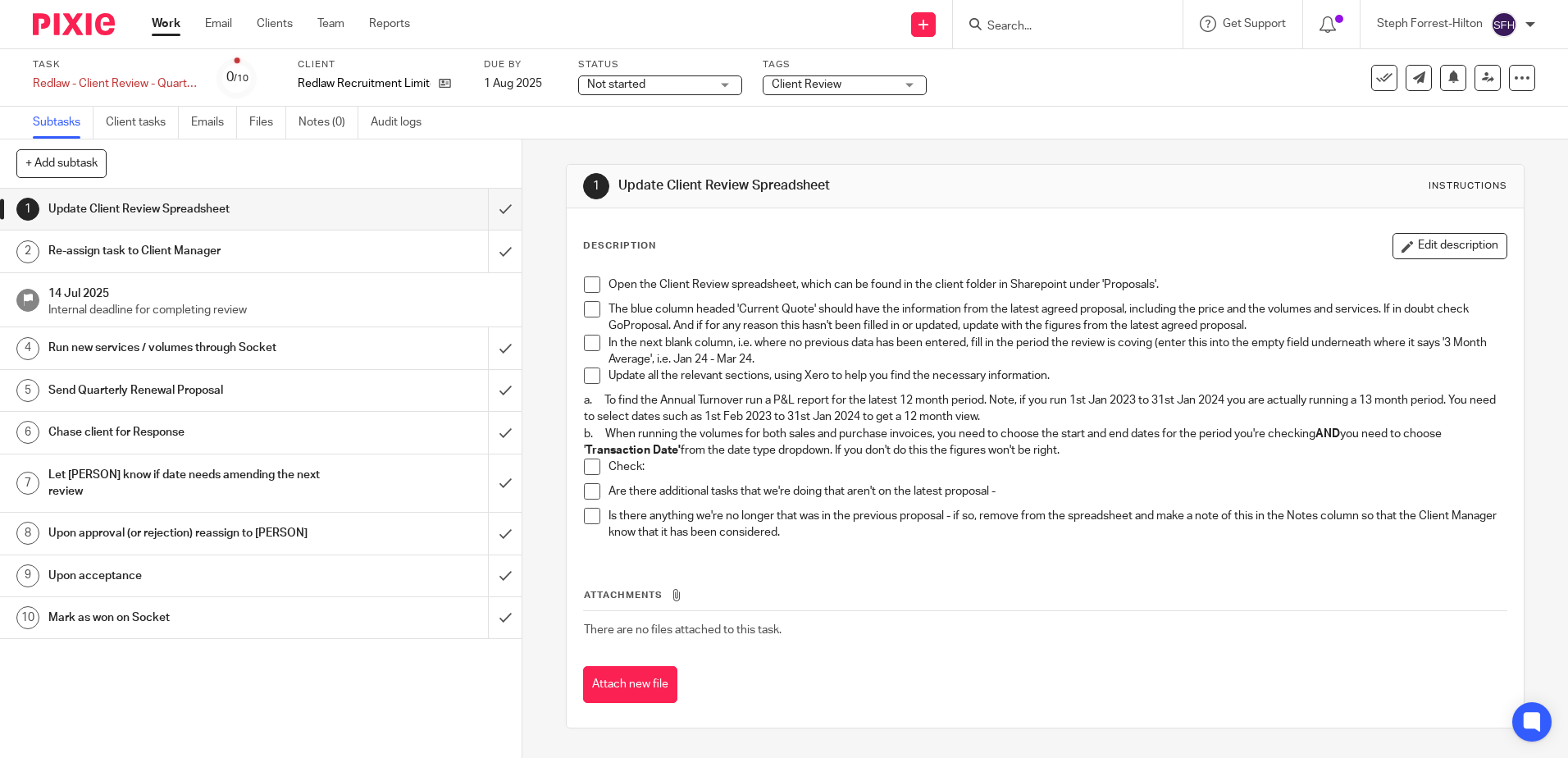 scroll, scrollTop: 0, scrollLeft: 0, axis: both 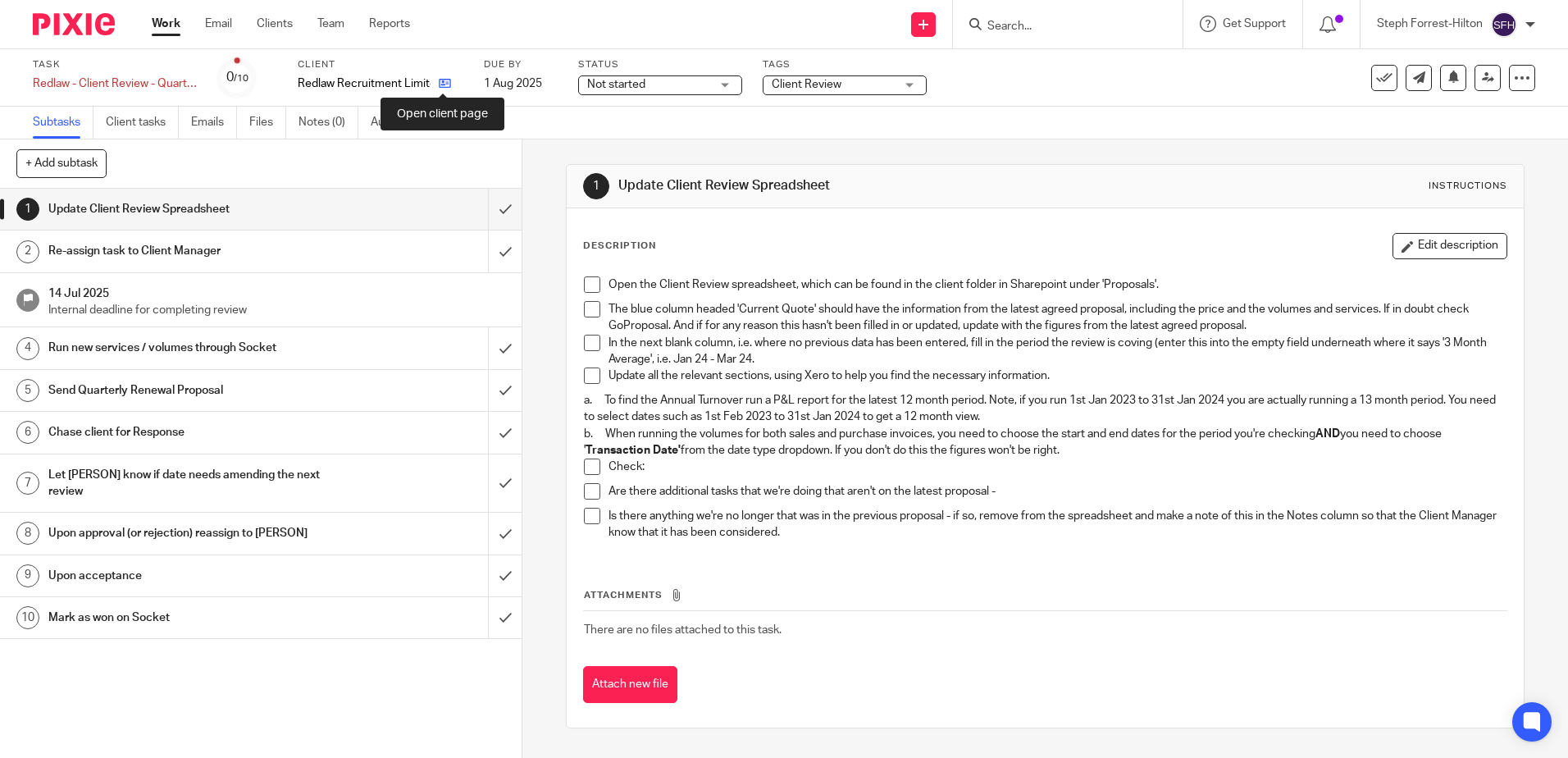 click at bounding box center (444, 83) 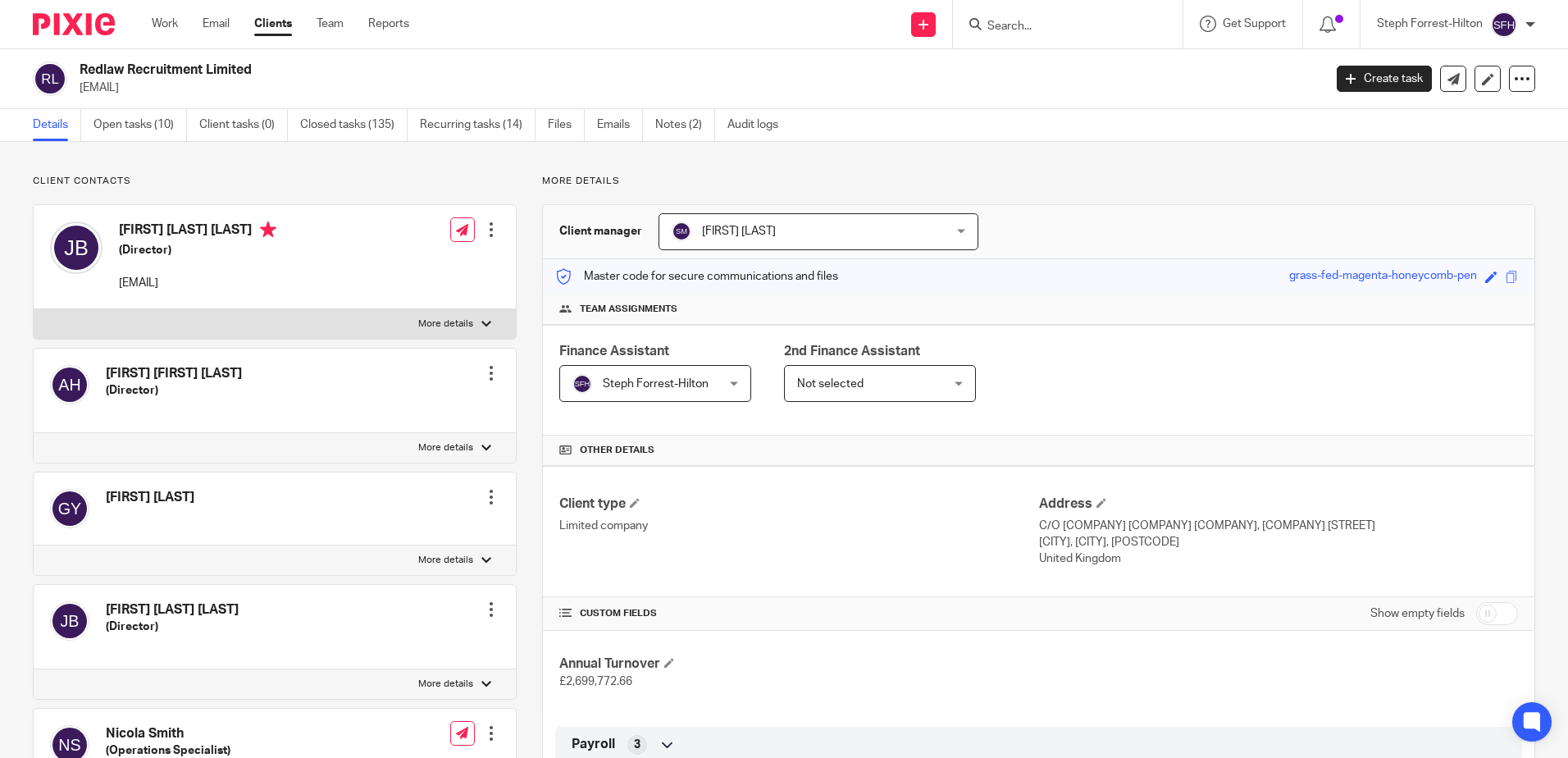 scroll, scrollTop: 0, scrollLeft: 0, axis: both 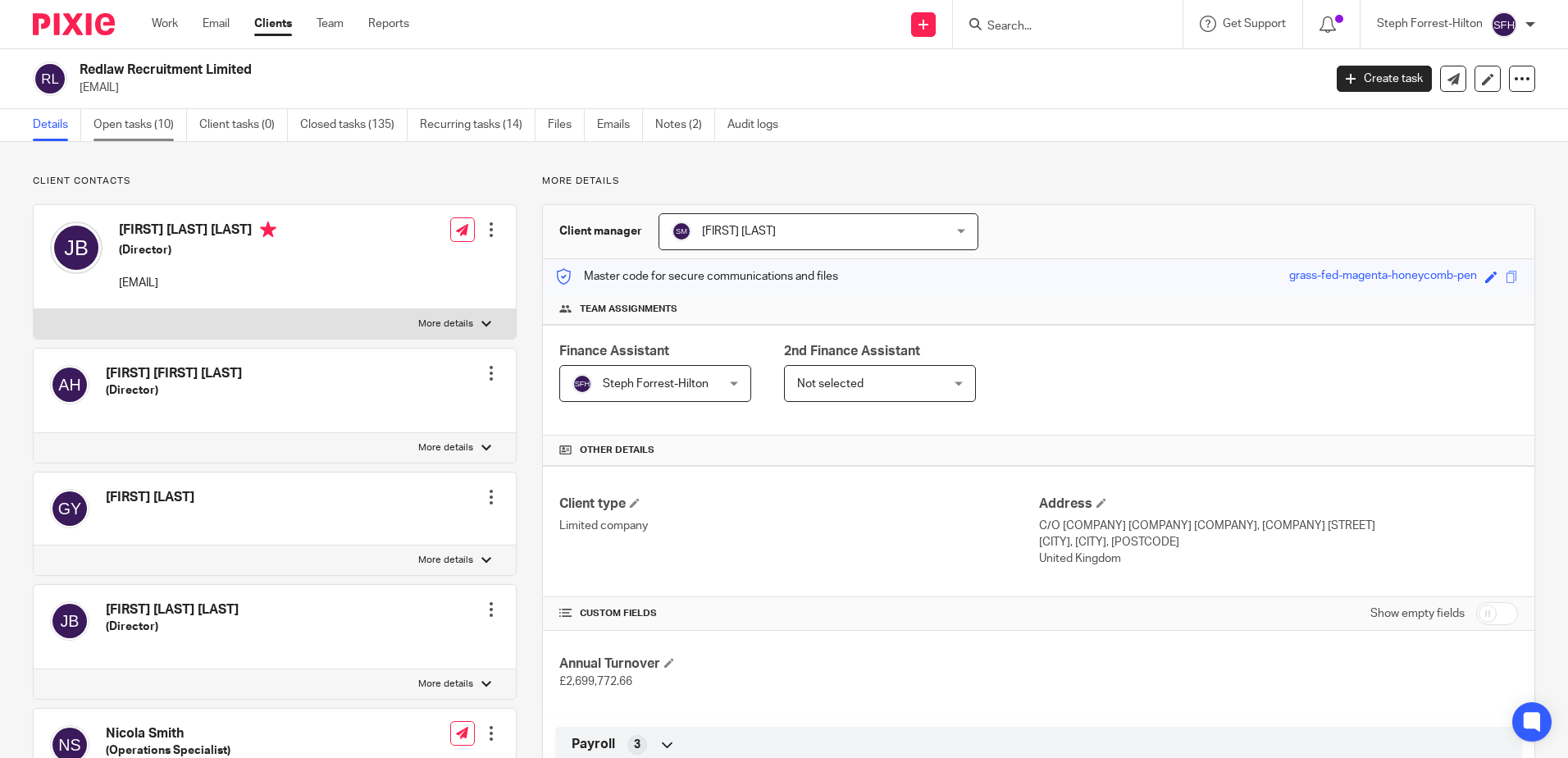 click on "Open tasks (10)" at bounding box center (140, 125) 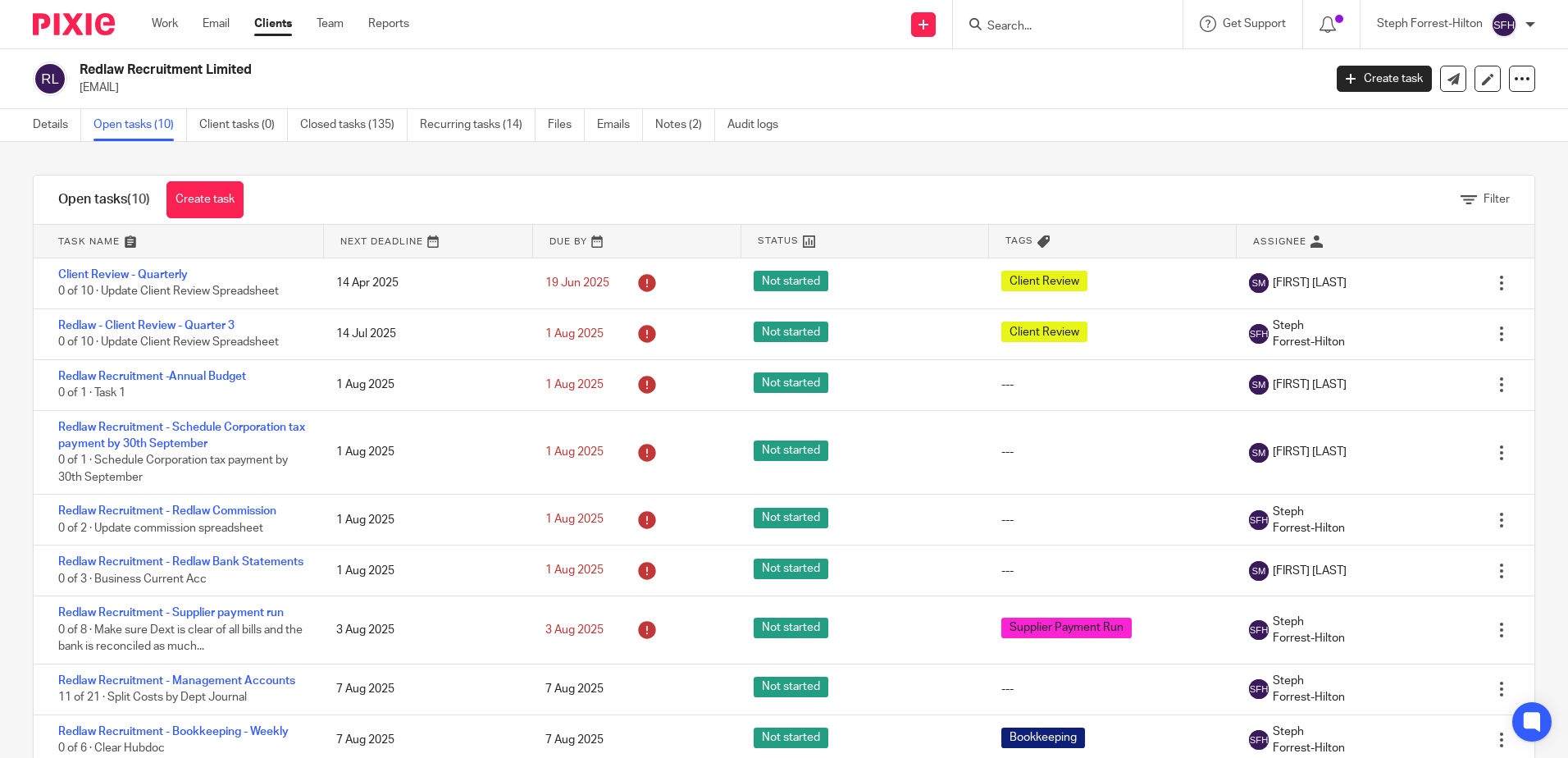 scroll, scrollTop: 0, scrollLeft: 0, axis: both 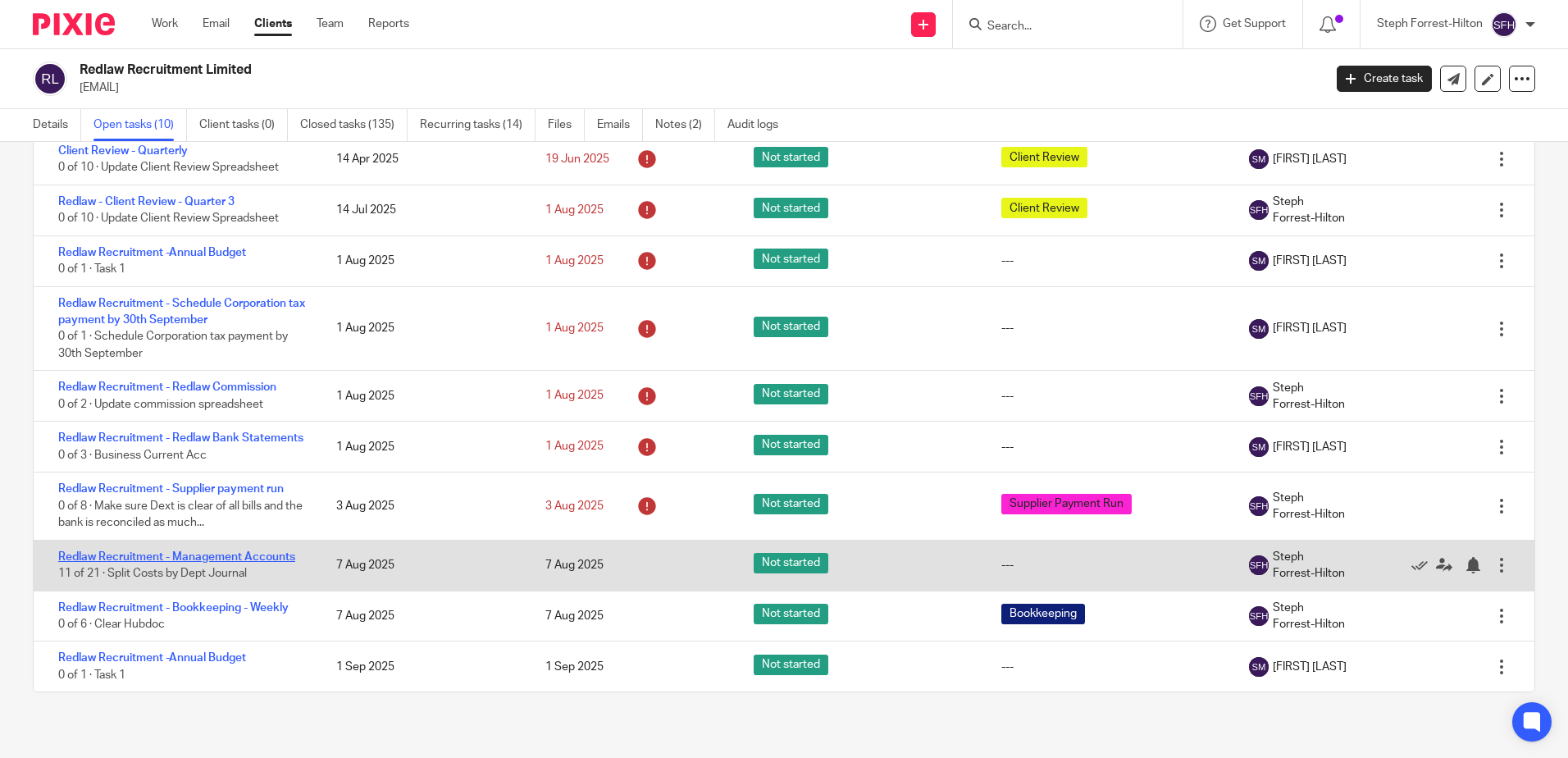 click on "Redlaw Recruitment - Management Accounts" at bounding box center [176, 557] 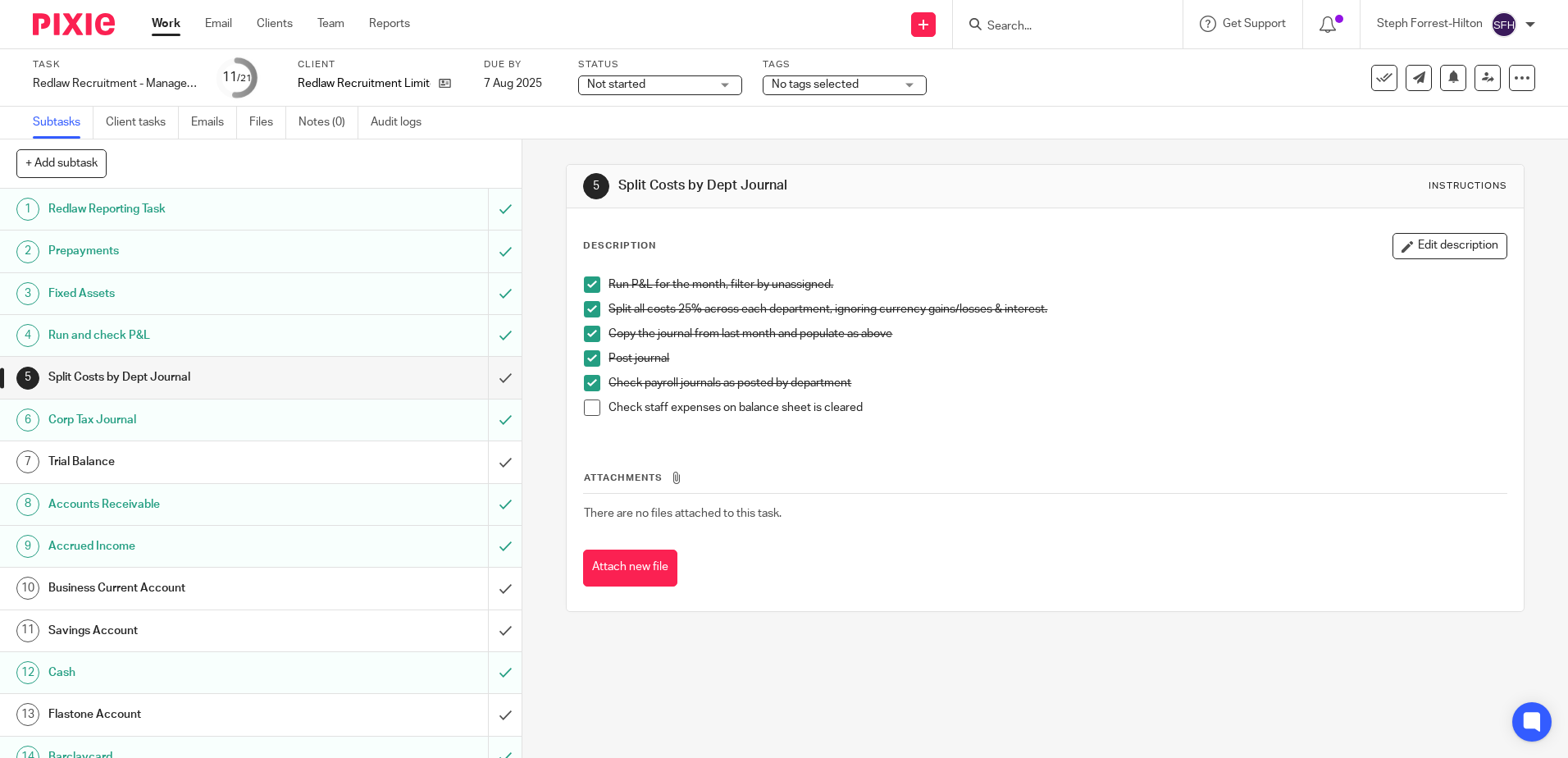 scroll, scrollTop: 0, scrollLeft: 0, axis: both 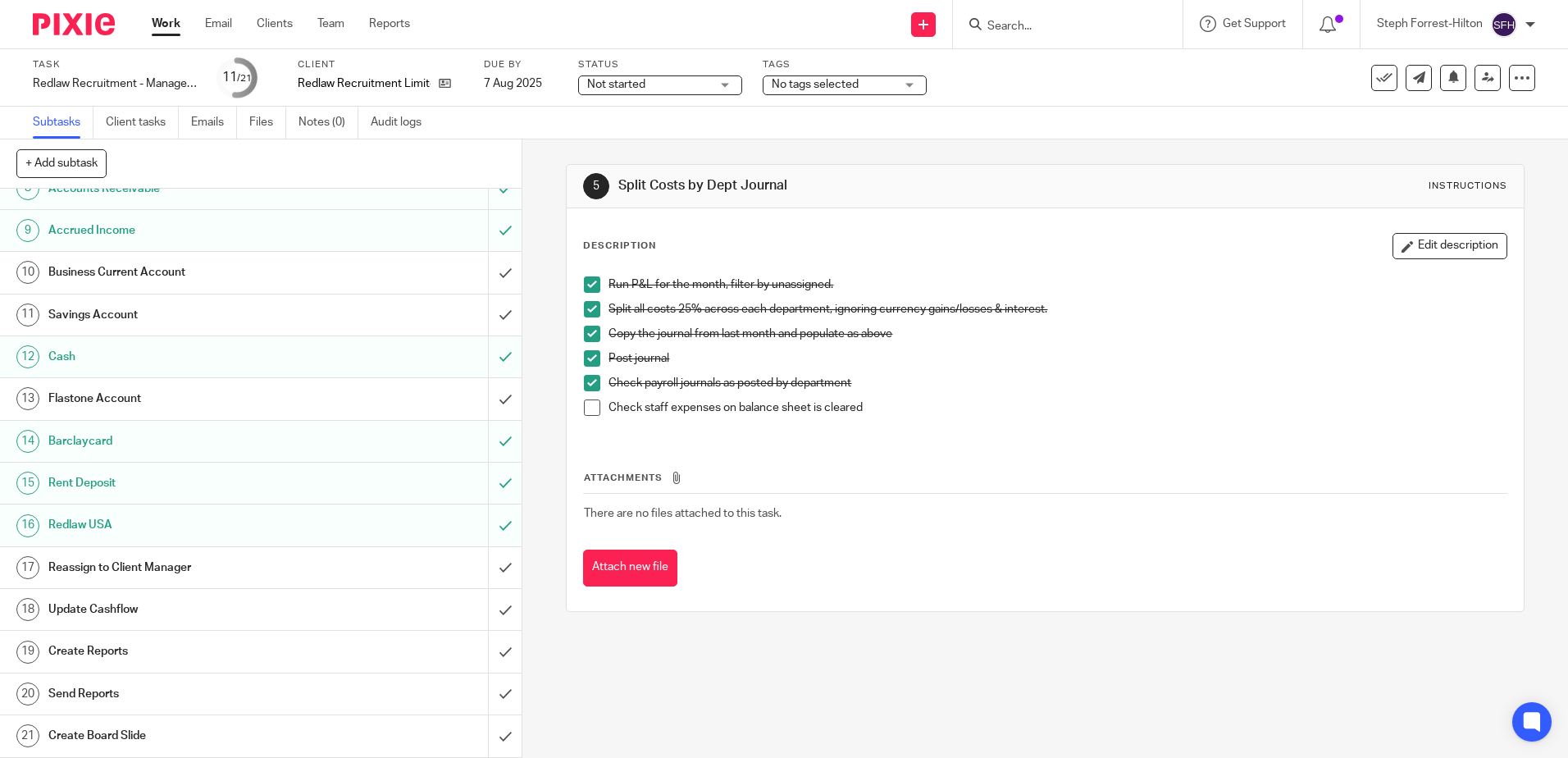 click on "Reassign to Client Manager" at bounding box center (189, 568) 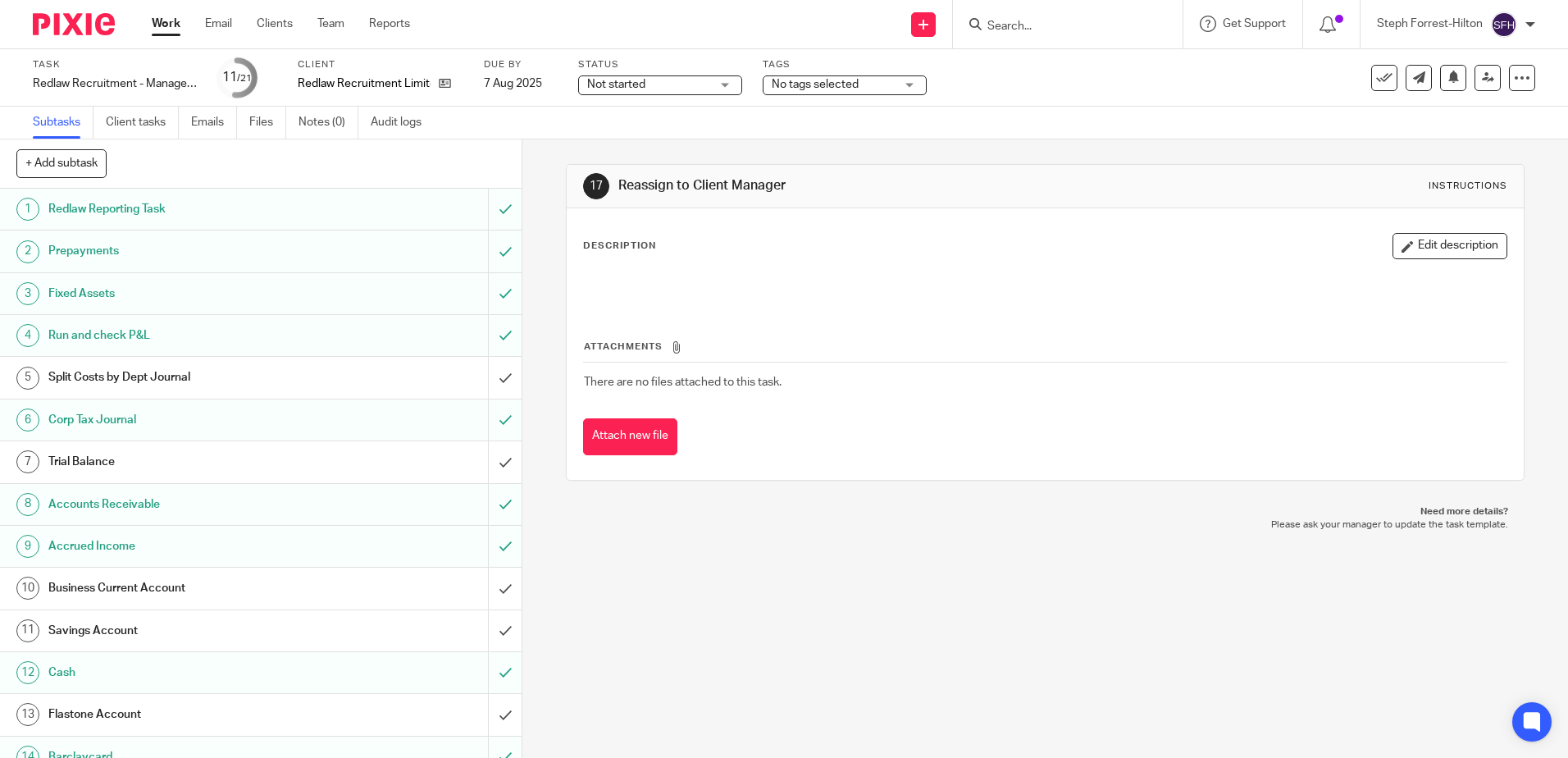 scroll, scrollTop: 0, scrollLeft: 0, axis: both 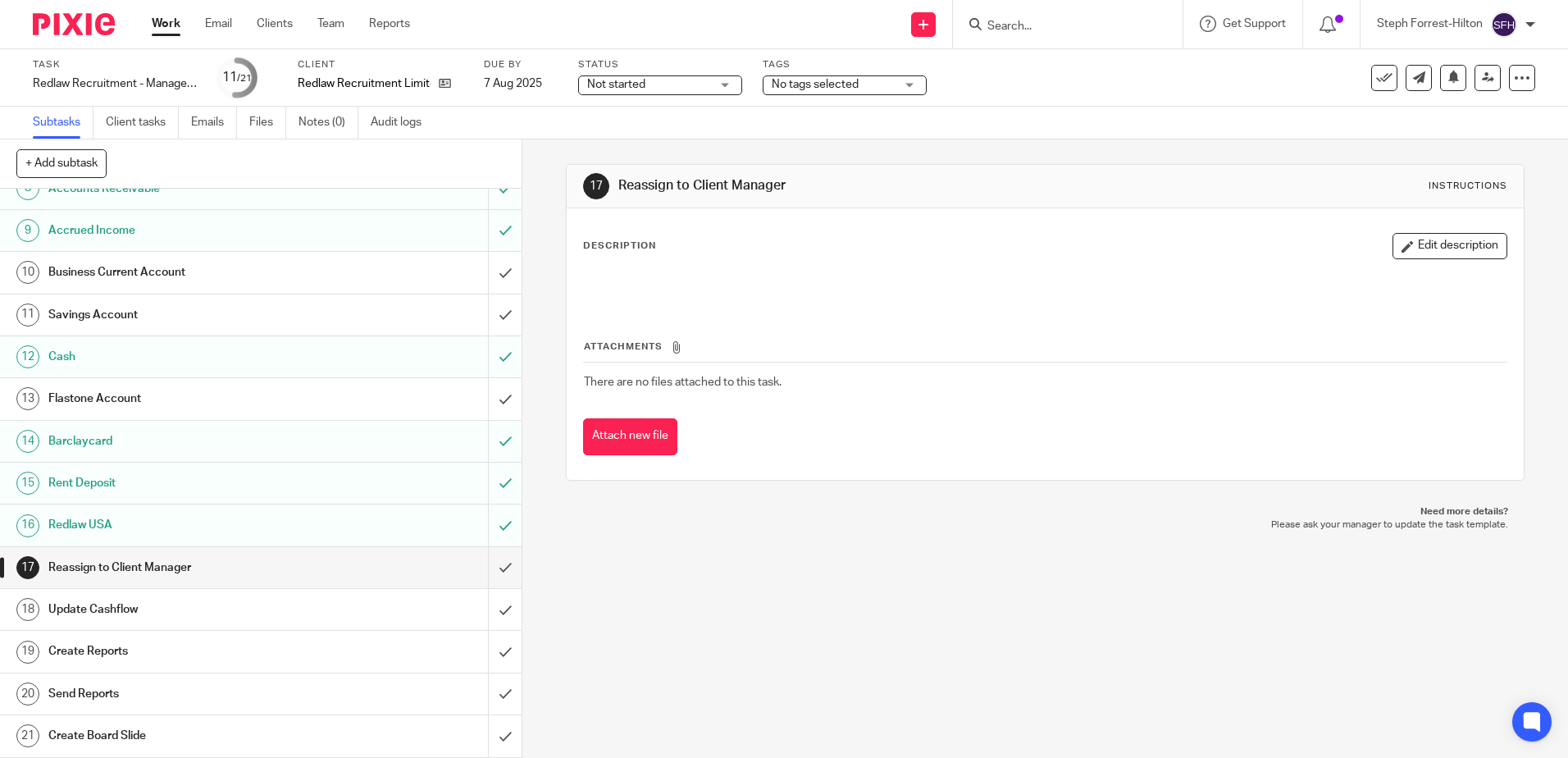 click on "Update Cashflow" at bounding box center (189, 610) 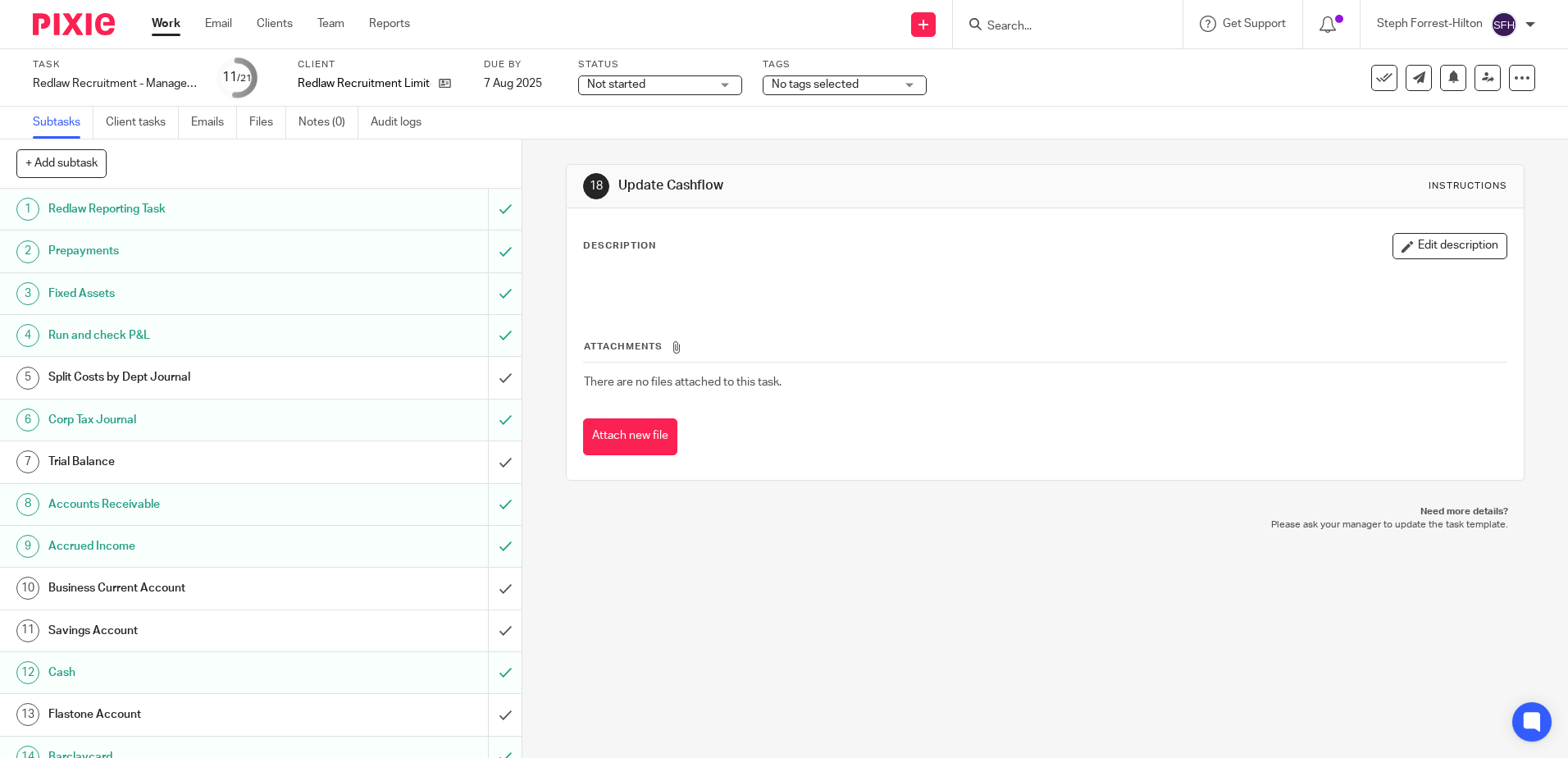 scroll, scrollTop: 0, scrollLeft: 0, axis: both 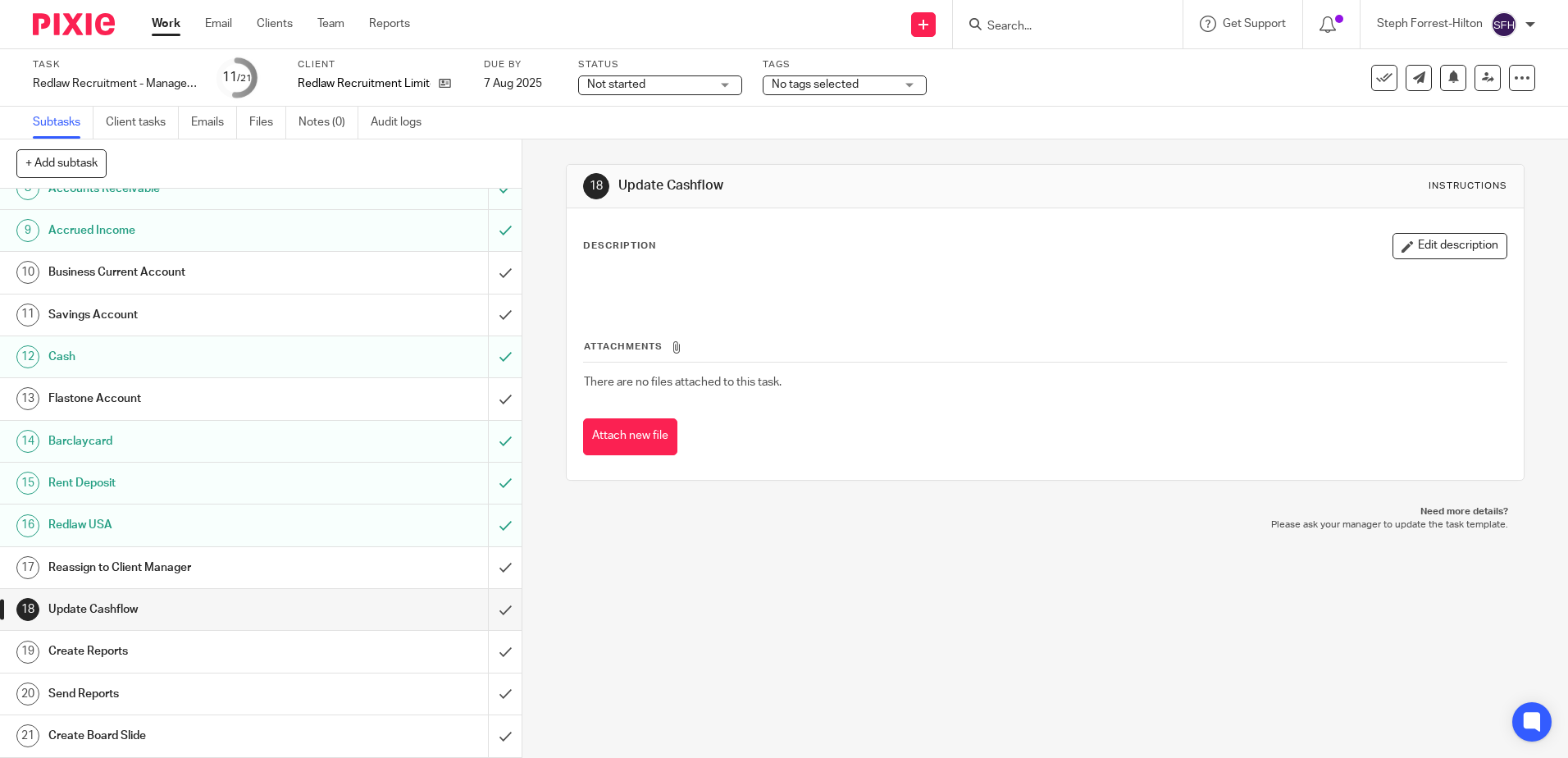 click on "19
Create Reports" at bounding box center [244, 651] 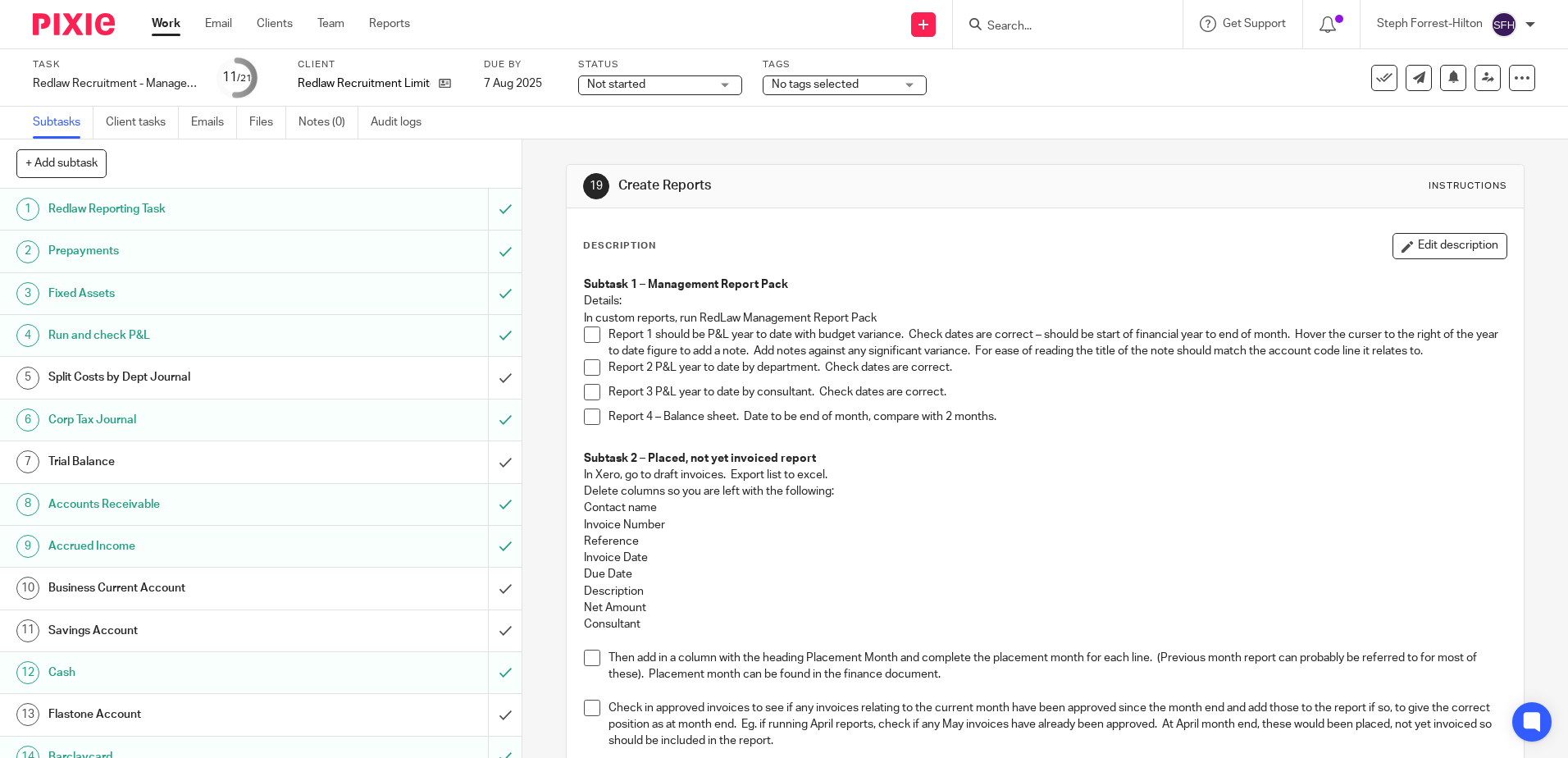 scroll, scrollTop: 0, scrollLeft: 0, axis: both 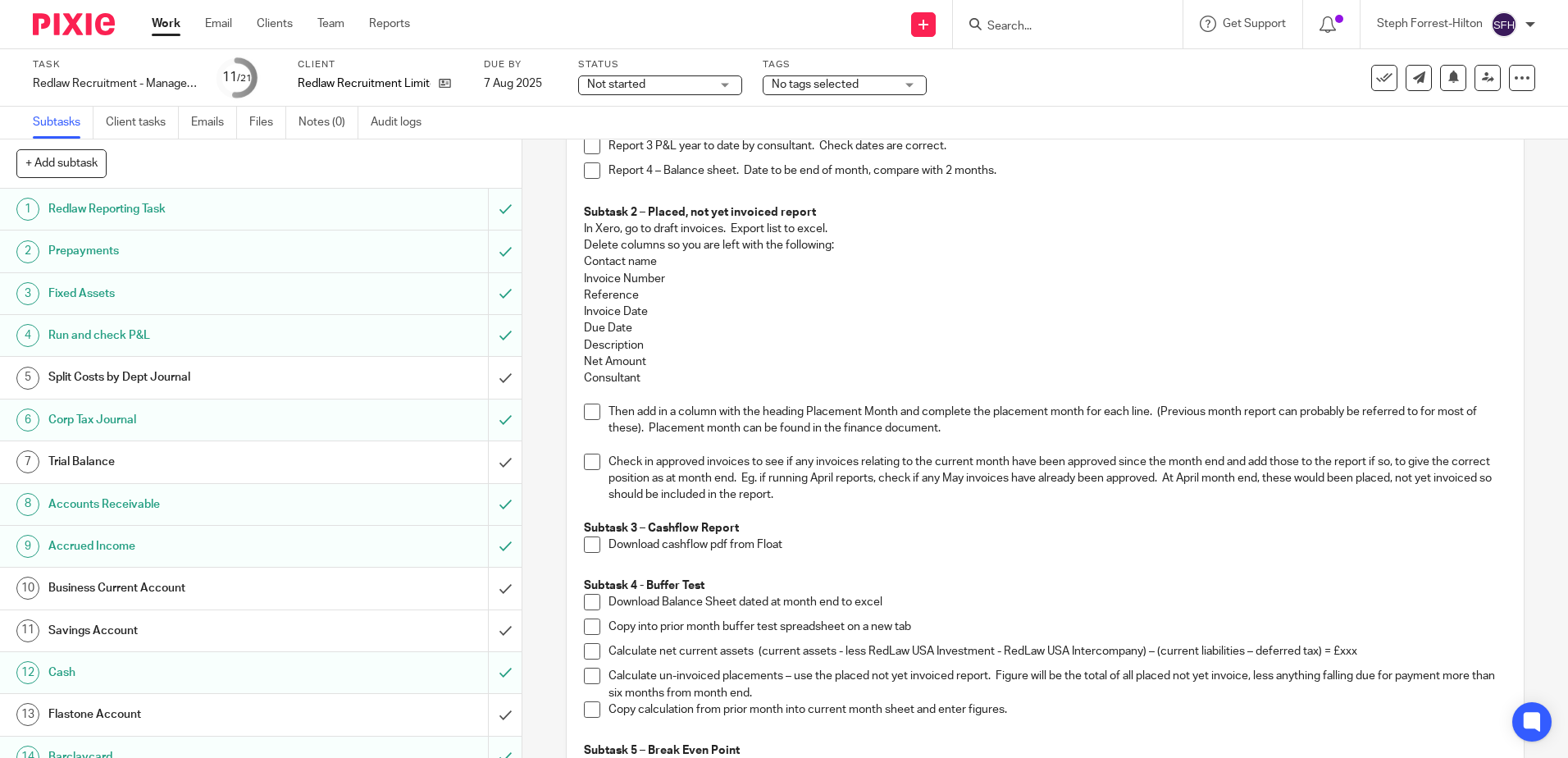 click at bounding box center [592, 412] 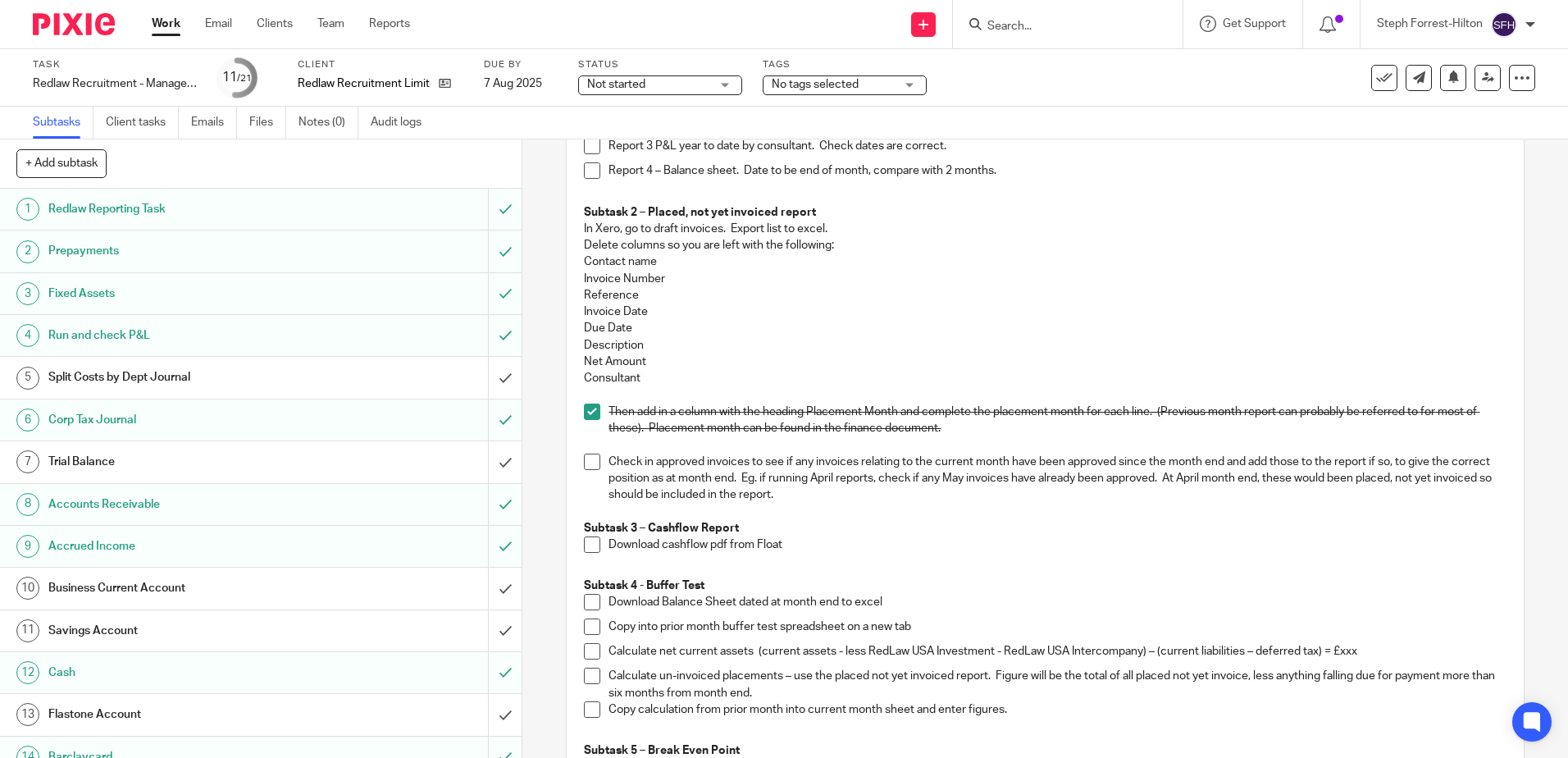 click at bounding box center [592, 462] 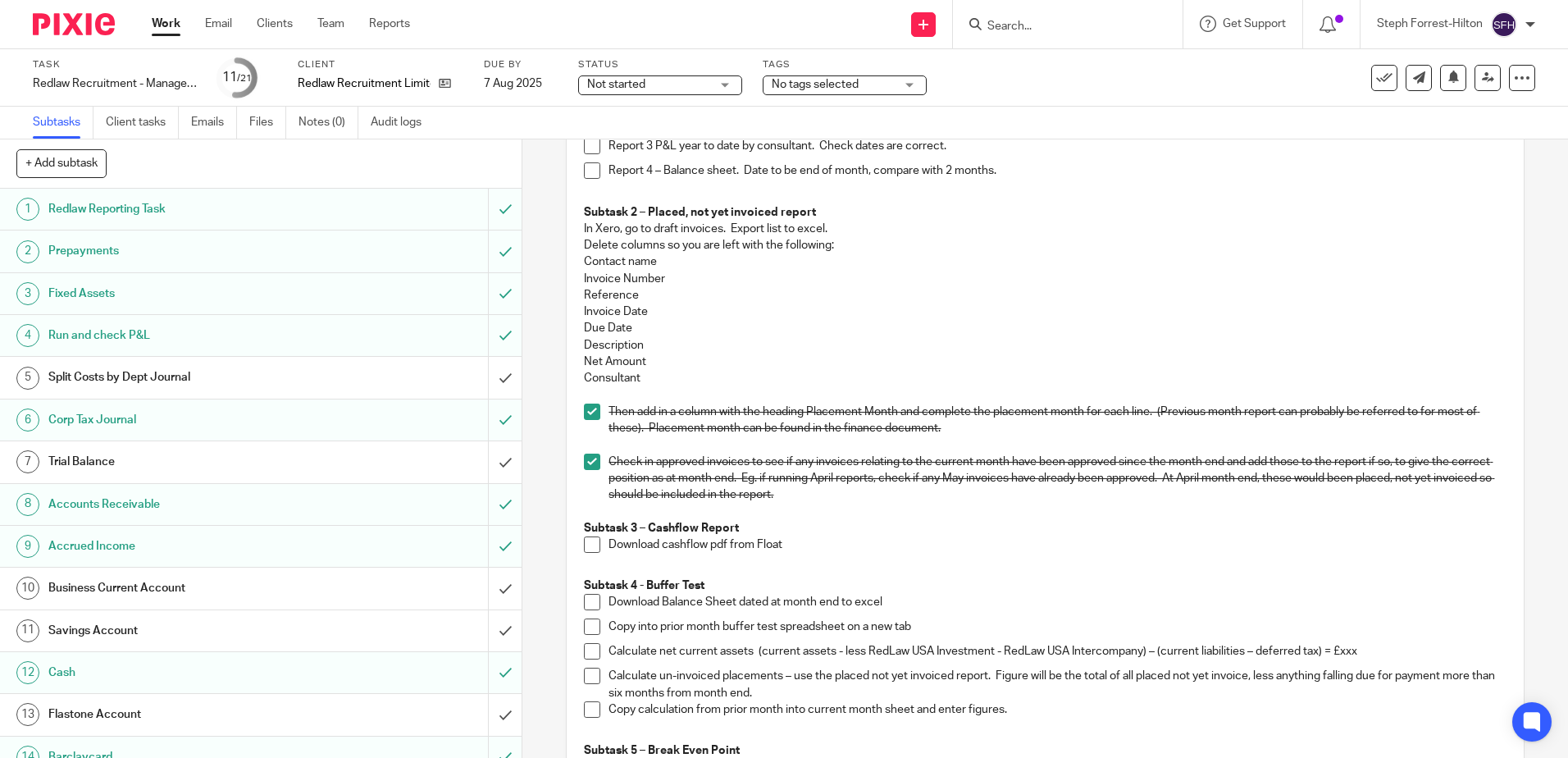 scroll, scrollTop: 246, scrollLeft: 0, axis: vertical 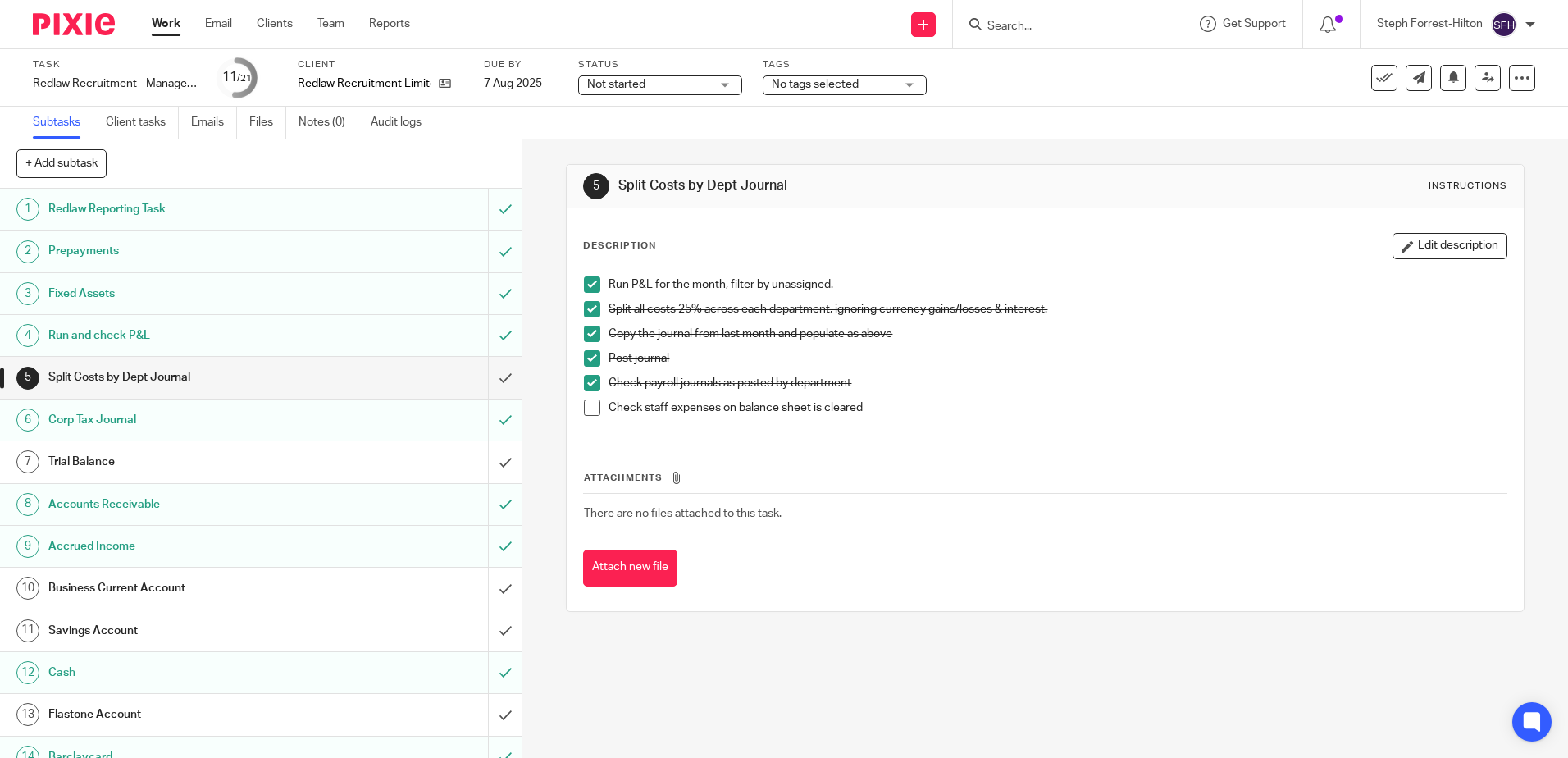 click on "Trial Balance" at bounding box center [189, 462] 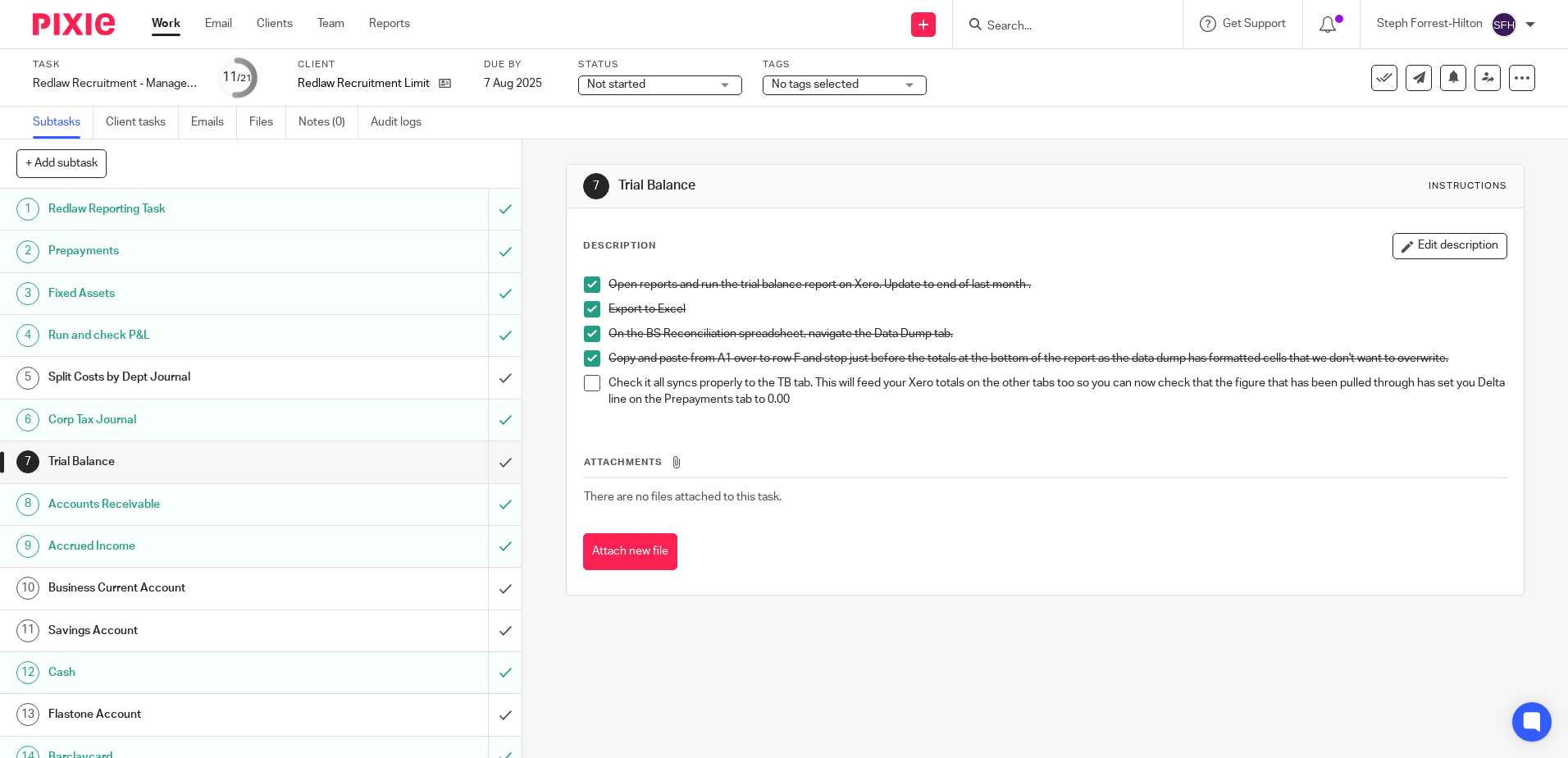 scroll, scrollTop: 0, scrollLeft: 0, axis: both 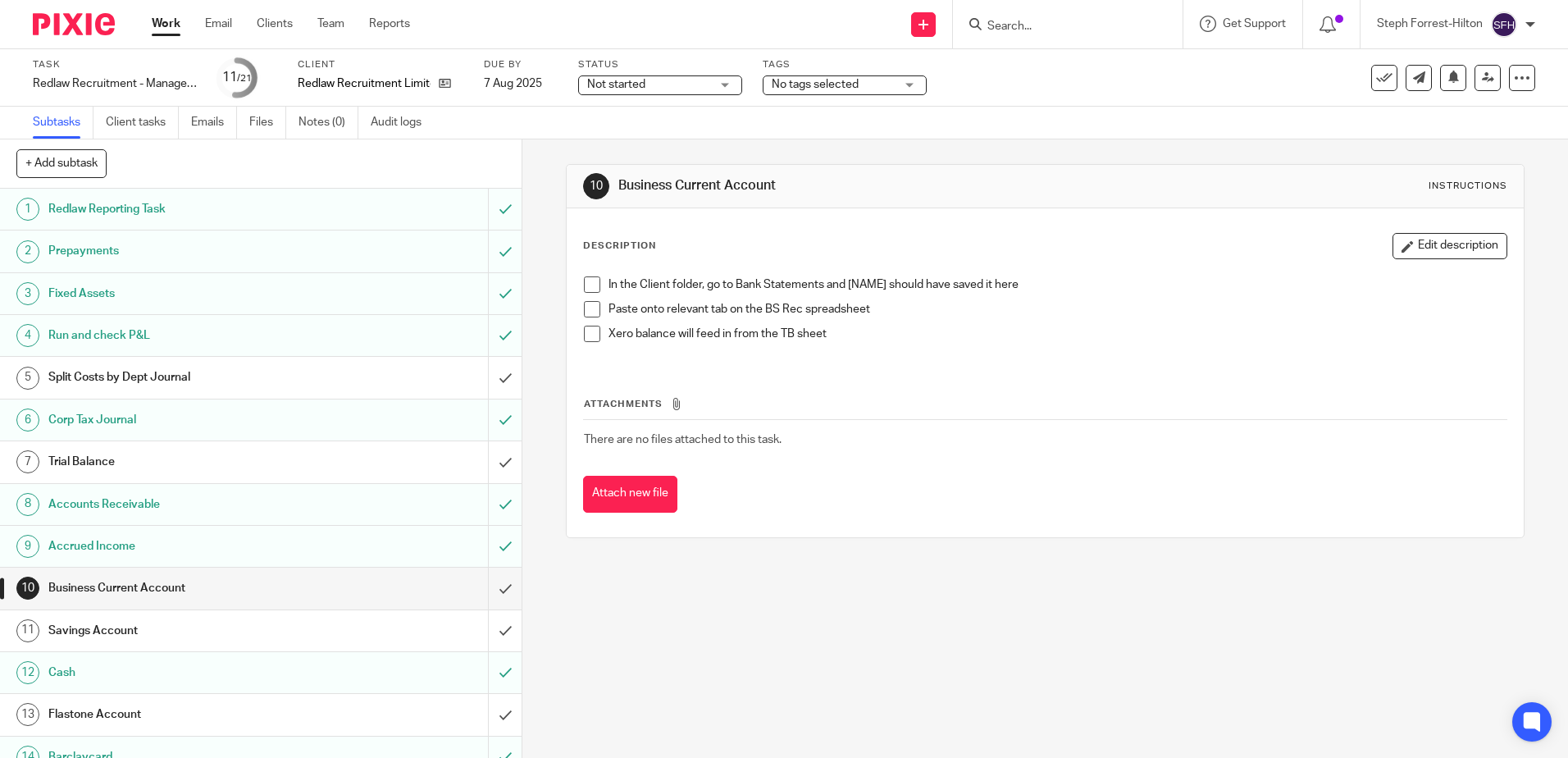 click on "Work
Email
Clients
Team
Reports" at bounding box center [293, 24] 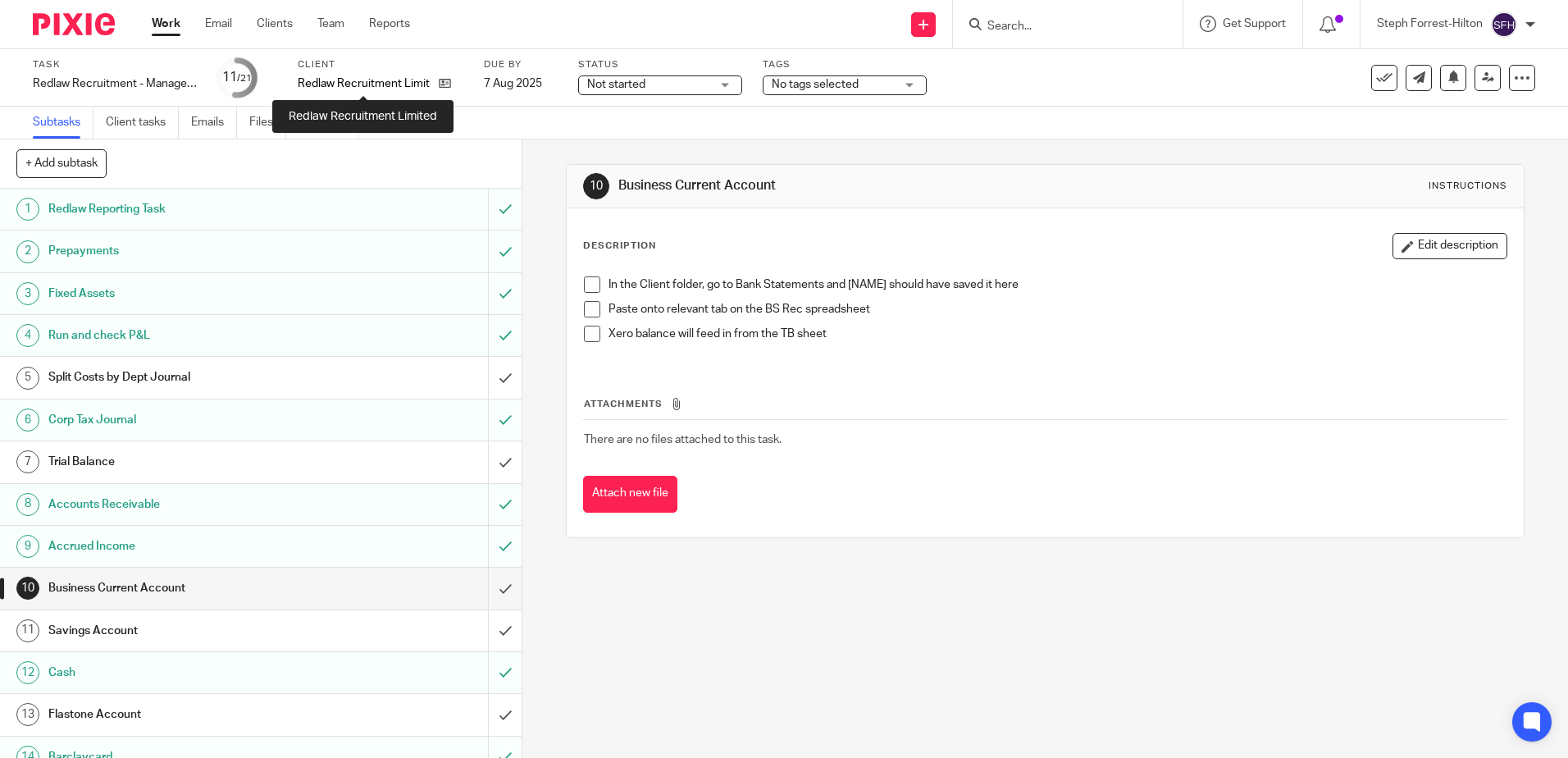 click on "Redlaw Recruitment Limited" at bounding box center (364, 84) 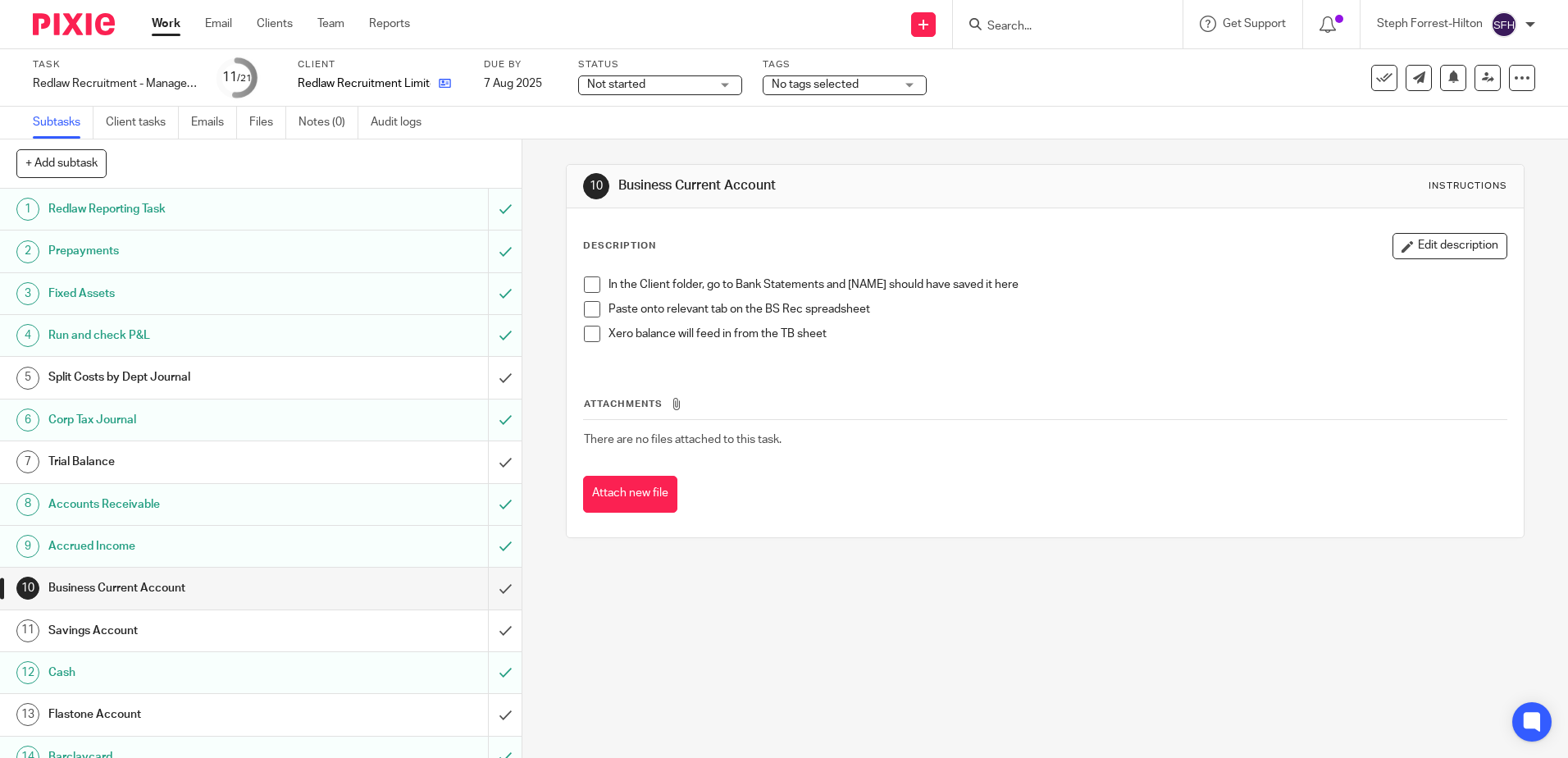 click at bounding box center [440, 84] 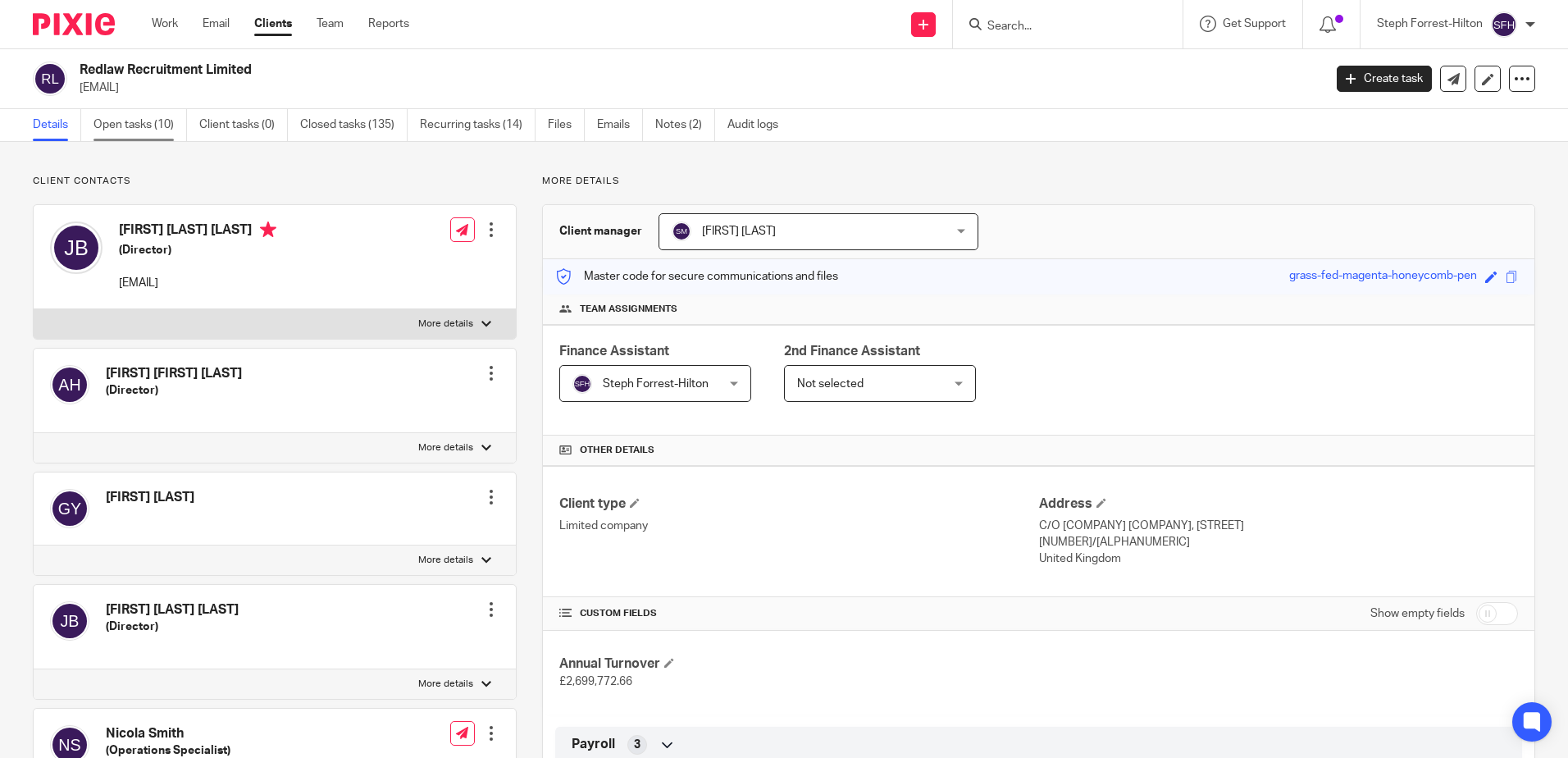 scroll, scrollTop: 0, scrollLeft: 0, axis: both 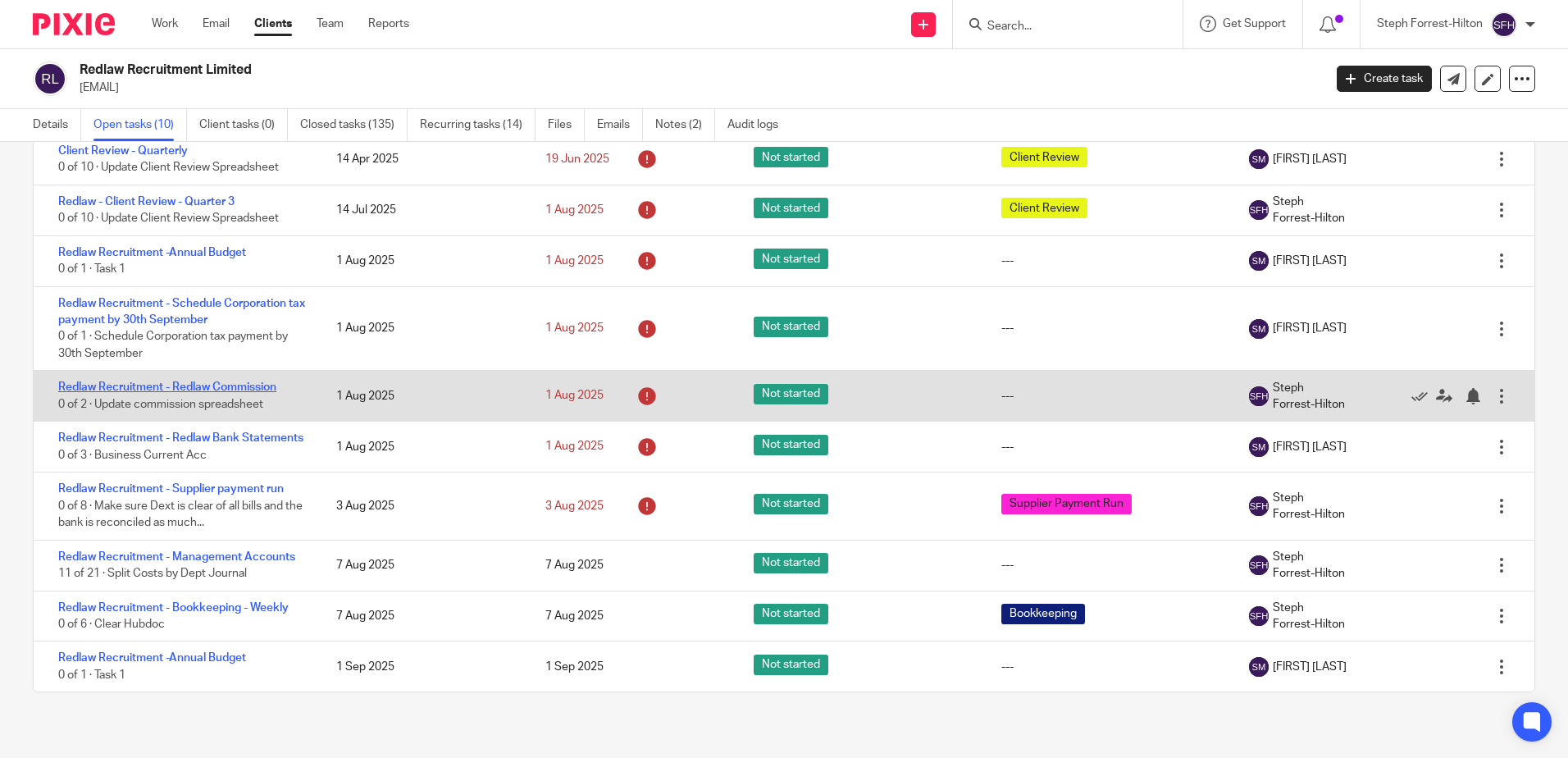 click on "Redlaw Recruitment - Redlaw Commission" at bounding box center [167, 387] 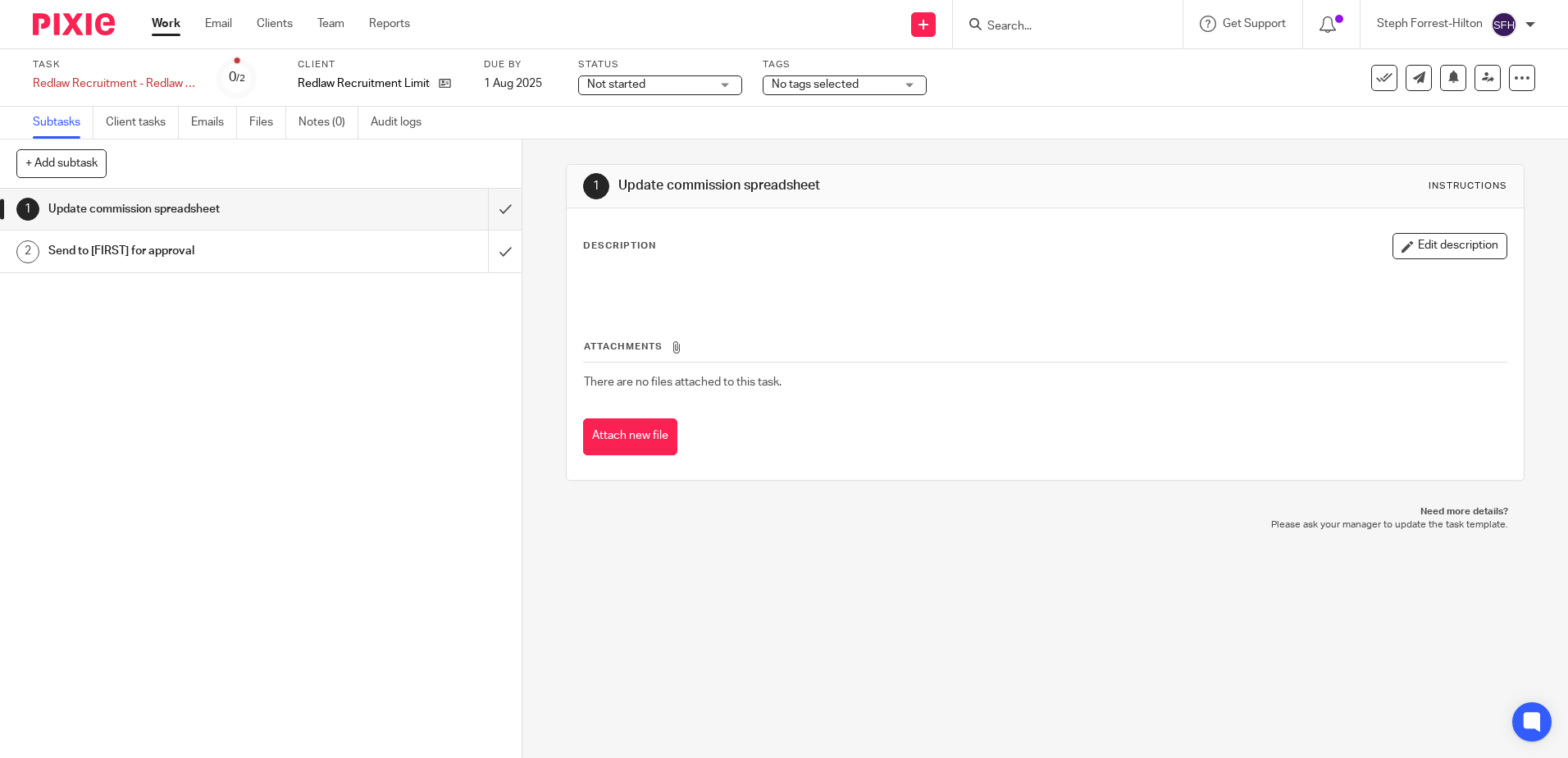 scroll, scrollTop: 0, scrollLeft: 0, axis: both 